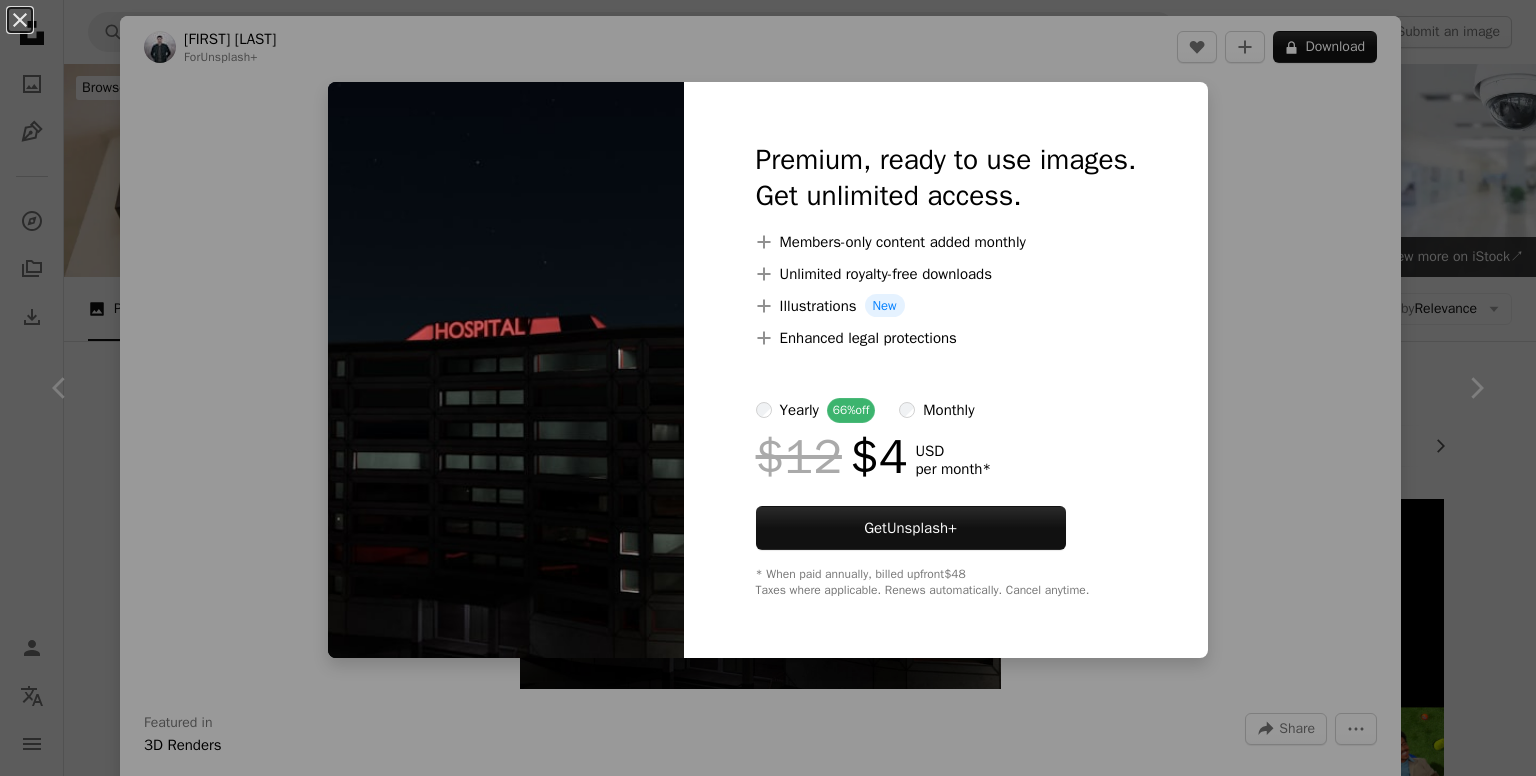 scroll, scrollTop: 1595, scrollLeft: 0, axis: vertical 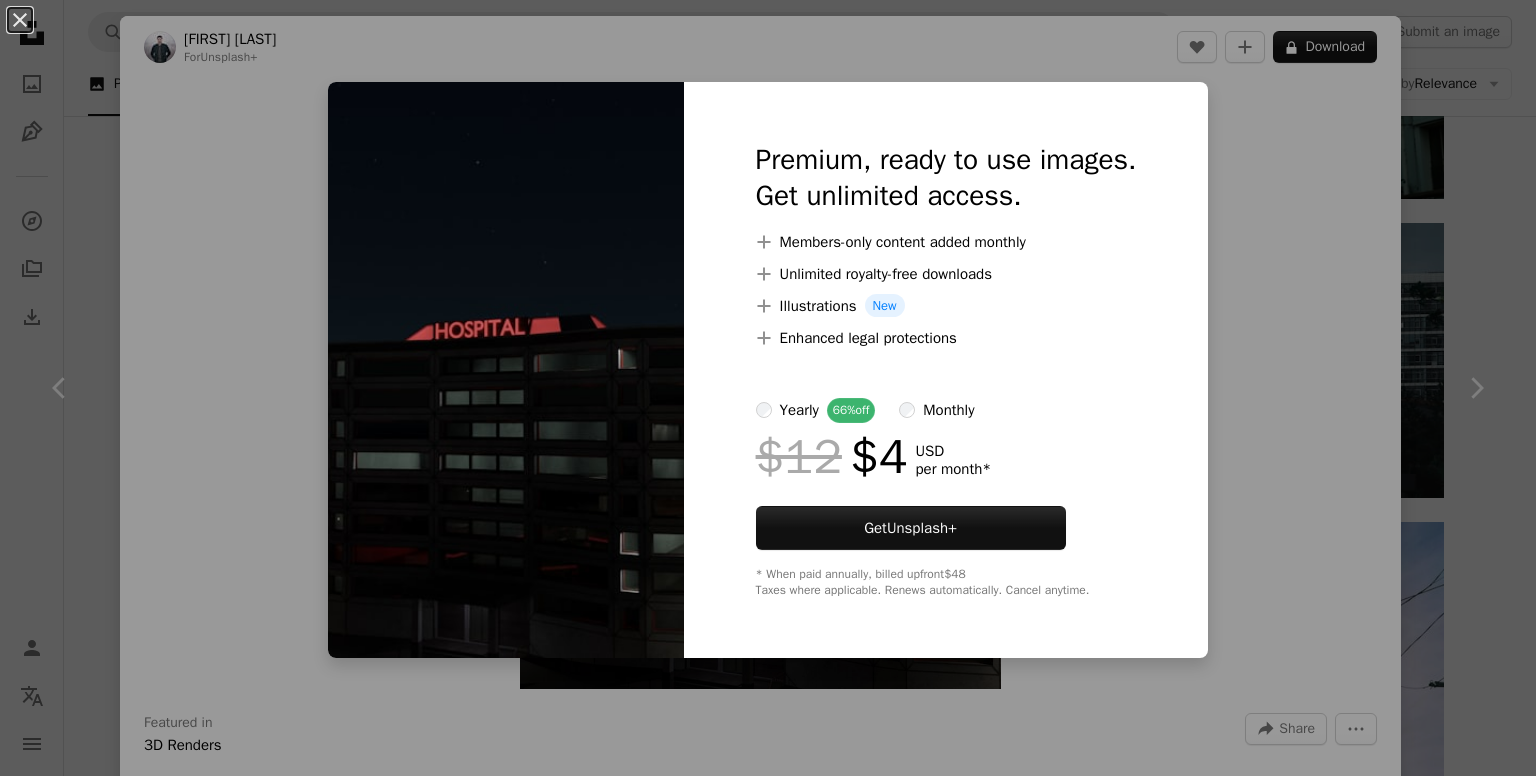 click on "An X shape Premium, ready to use images. Get unlimited access. A plus sign Members-only content added monthly A plus sign Unlimited royalty-free downloads A plus sign Illustrations  New A plus sign Enhanced legal protections yearly 66%  off monthly $12   $4 USD per month * Get  Unsplash+ * When paid annually, billed upfront  $48 Taxes where applicable. Renews automatically. Cancel anytime." at bounding box center [768, 388] 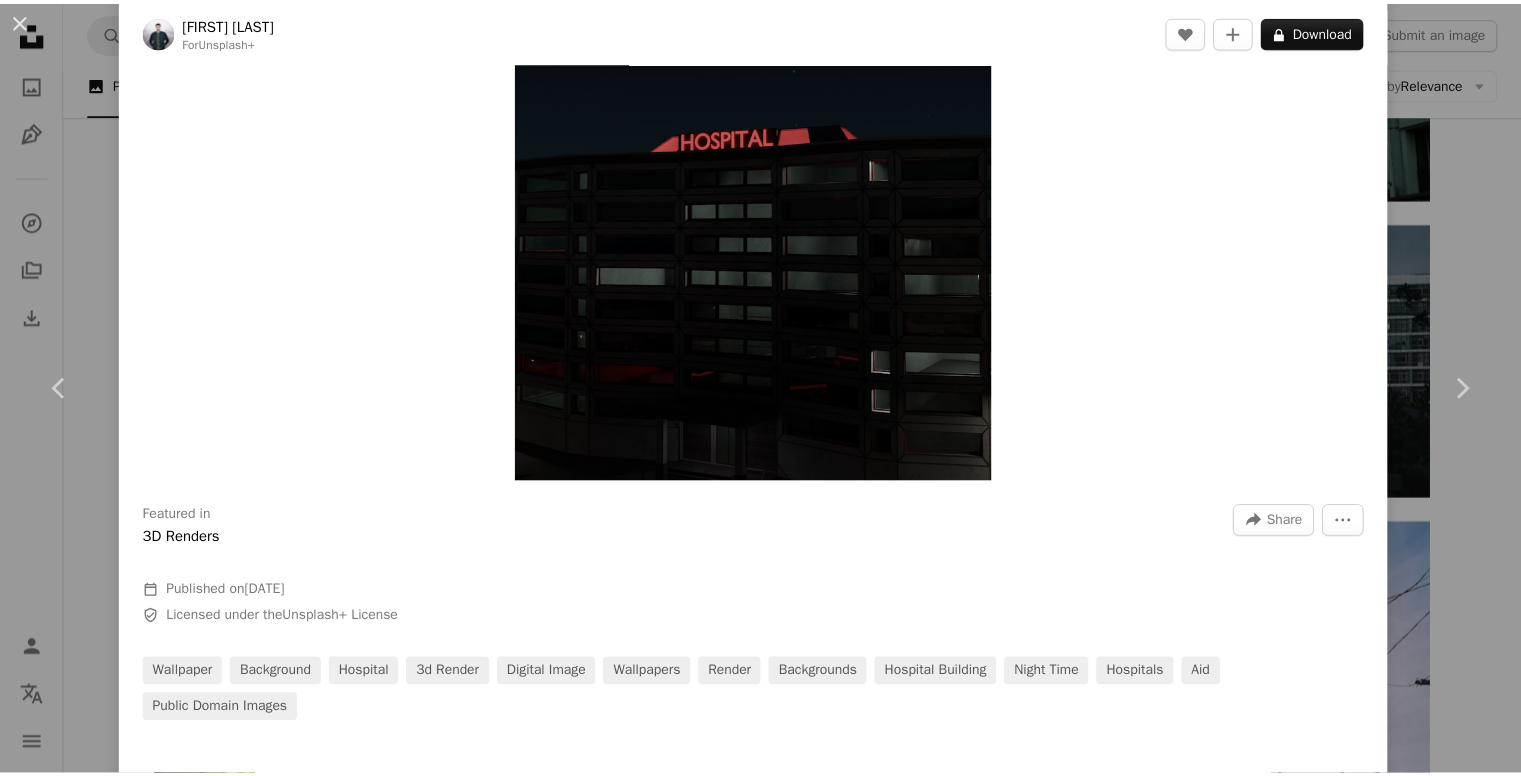 scroll, scrollTop: 0, scrollLeft: 0, axis: both 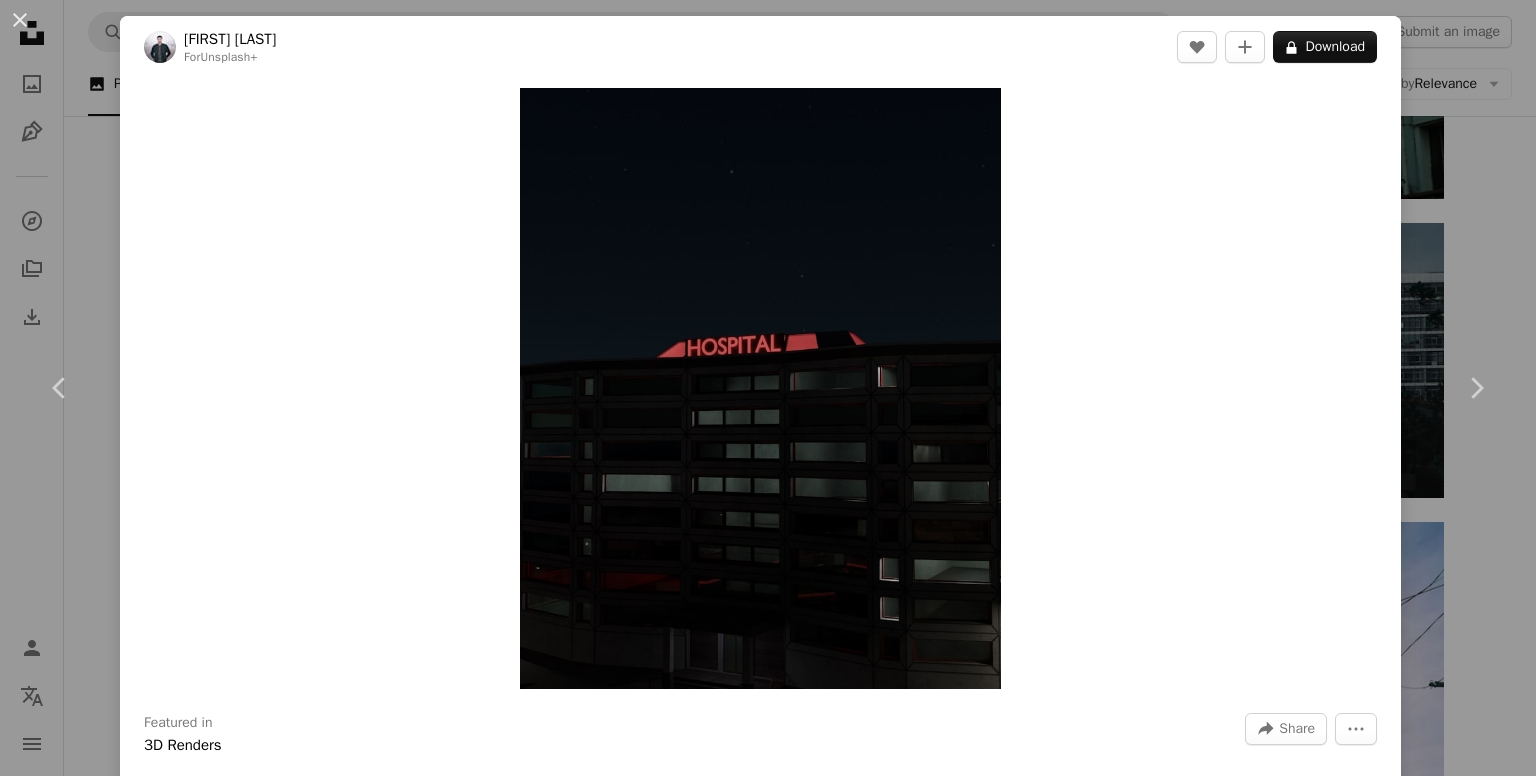 click on "An X shape Chevron left Chevron right [NAME] For Unsplash+ A heart A plus sign A lock Download Zoom in Featured in 3D Renders A forward-right arrow Share More Actions Calendar outlined Published on January 18, 2023 Safety Licensed under the Unsplash+ License wallpaper background hospital 3d render digital image wallpapers render backgrounds hospital building night time hospitals aid Public domain images Related images Plus sign for Unsplash+ A heart A plus sign [NAME] For Unsplash+ A lock Download Plus sign for Unsplash+ A heart A plus sign [NAME] For Unsplash+ A lock Download Plus sign for Unsplash+ A heart A plus sign [NAME] For Unsplash+ A lock Download Plus sign for Unsplash+ A heart A plus sign Resource Database For Unsplash+ A lock Download Plus sign for Unsplash+ A heart For Cj" at bounding box center (768, 388) 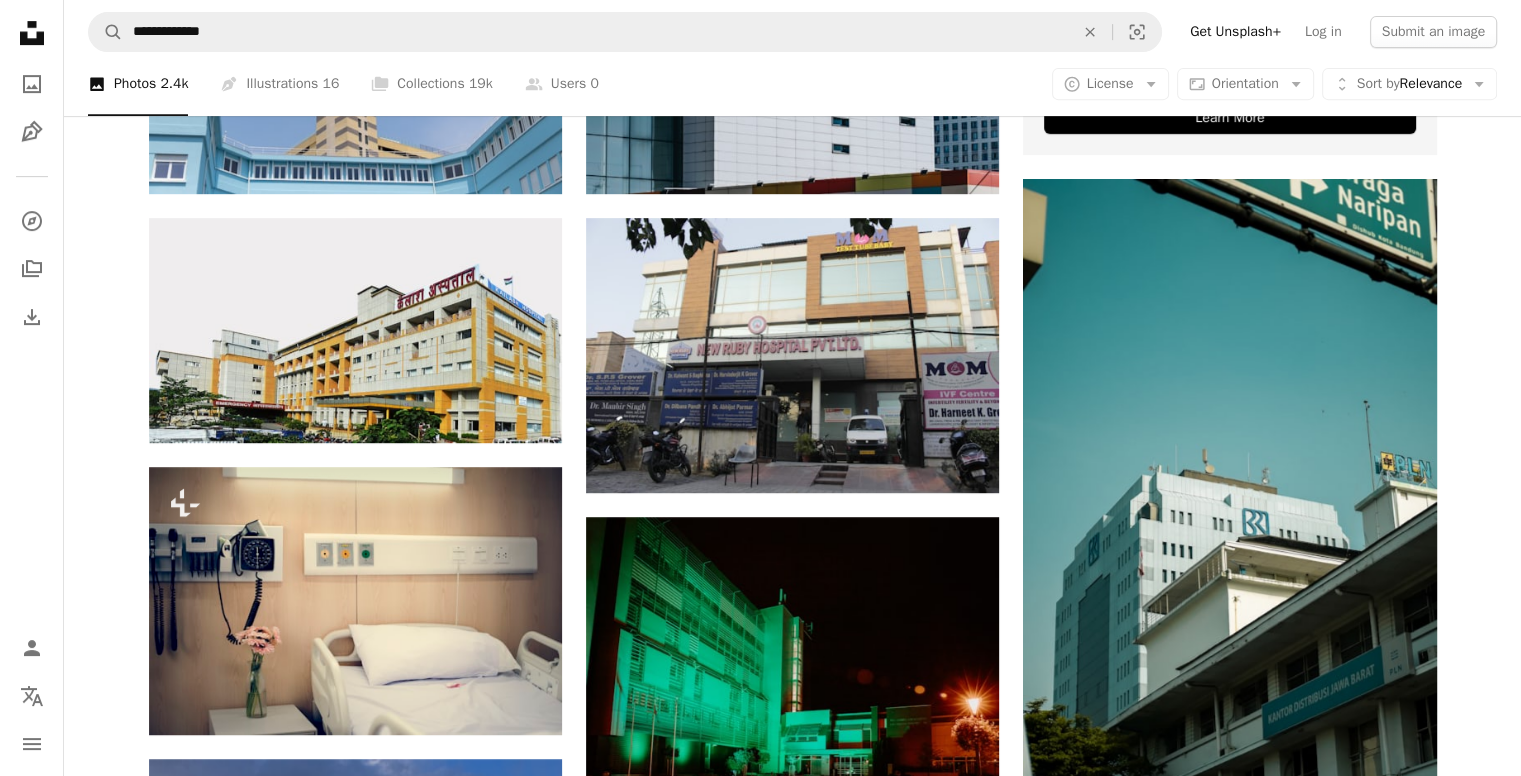 scroll, scrollTop: 886, scrollLeft: 0, axis: vertical 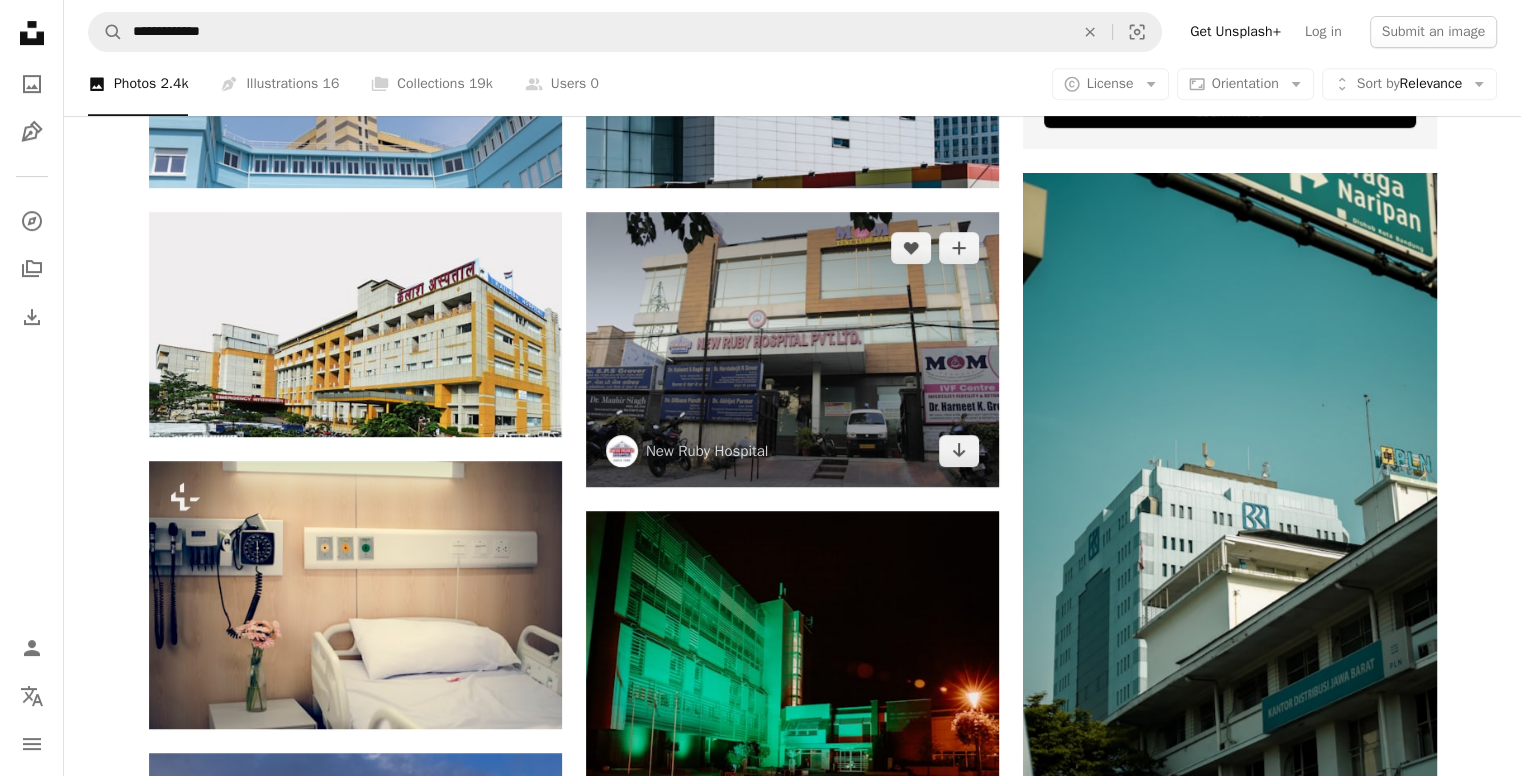 click at bounding box center (792, 349) 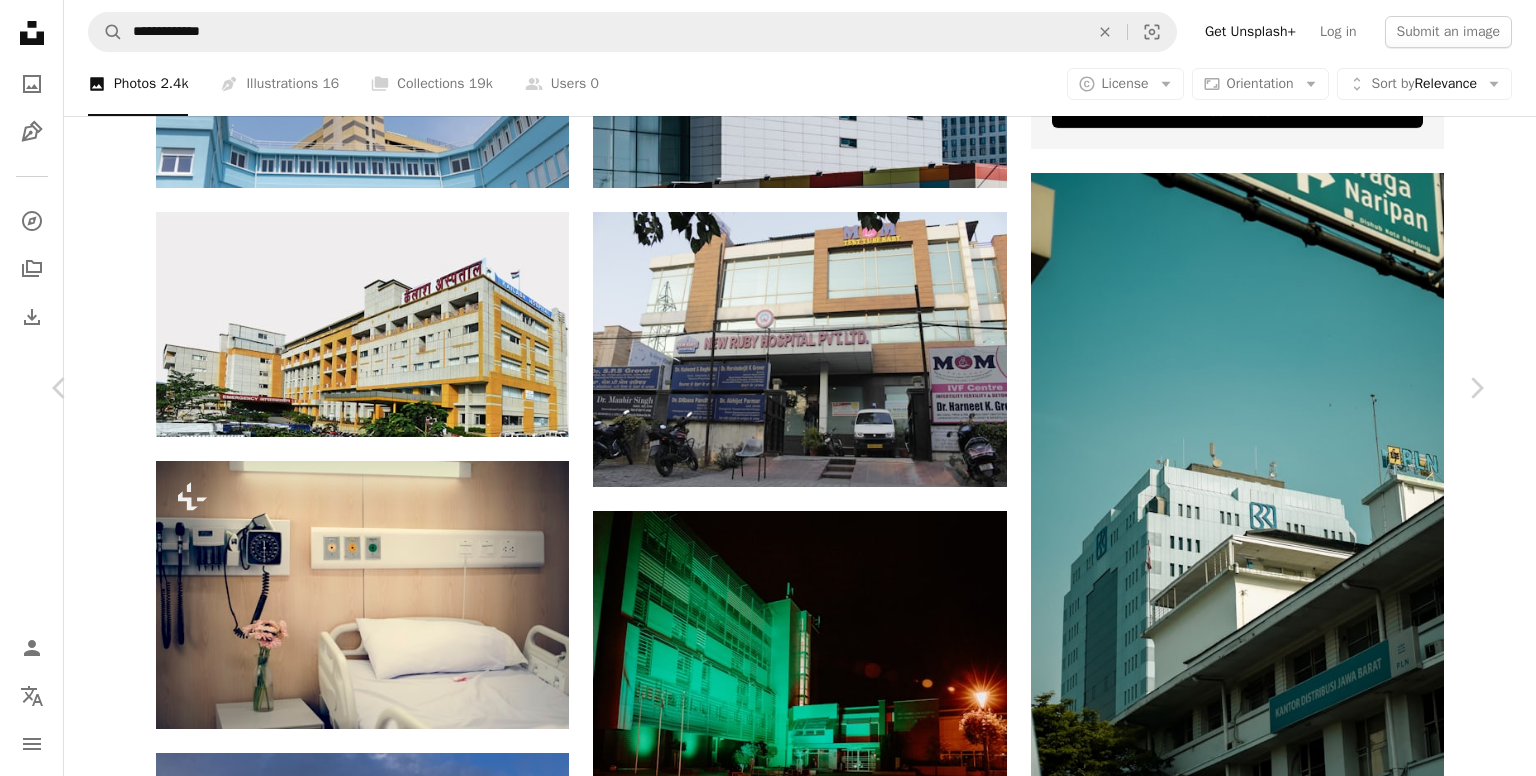 click on "Download free" at bounding box center [1287, 3633] 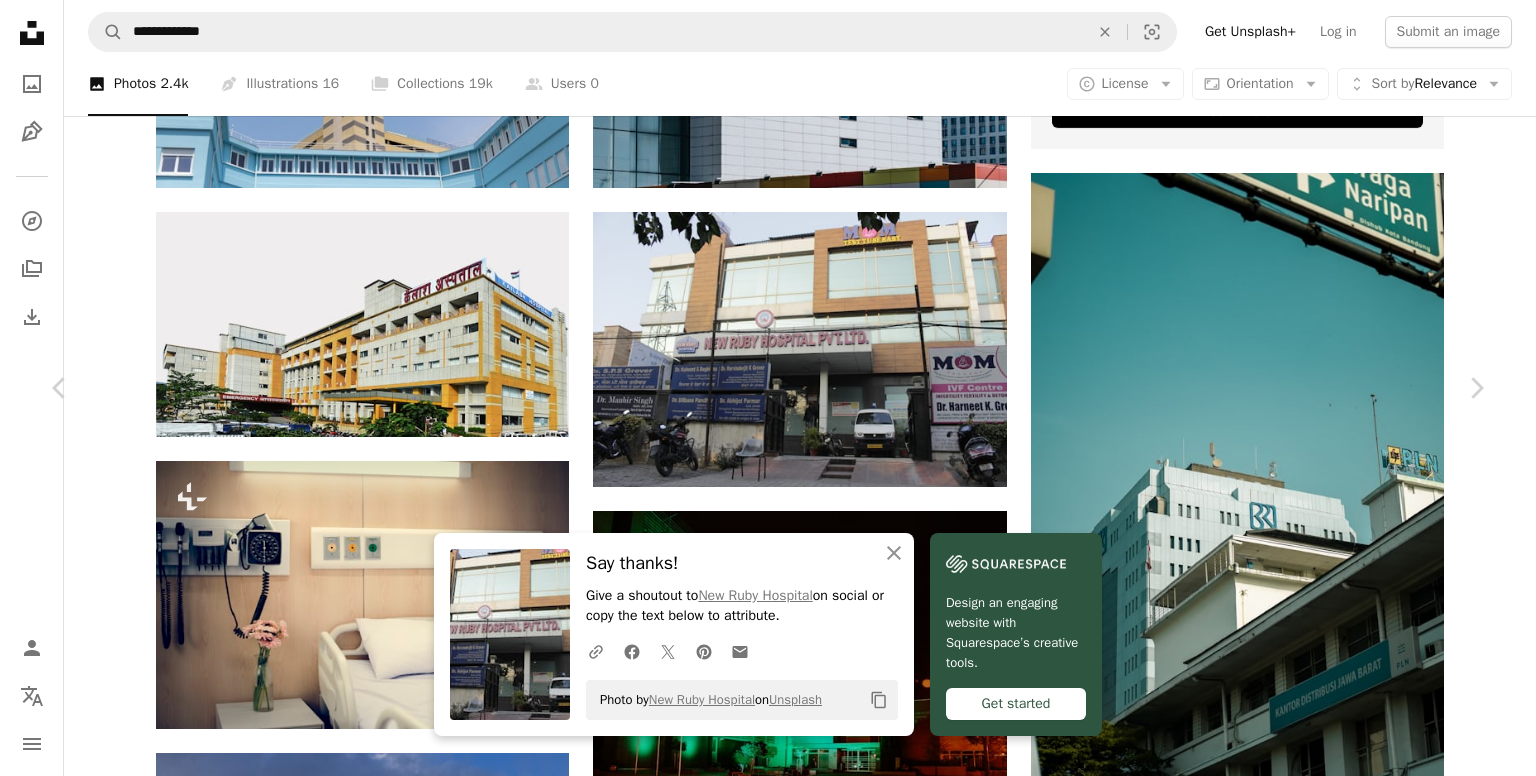 click on "An X shape" at bounding box center (20, 20) 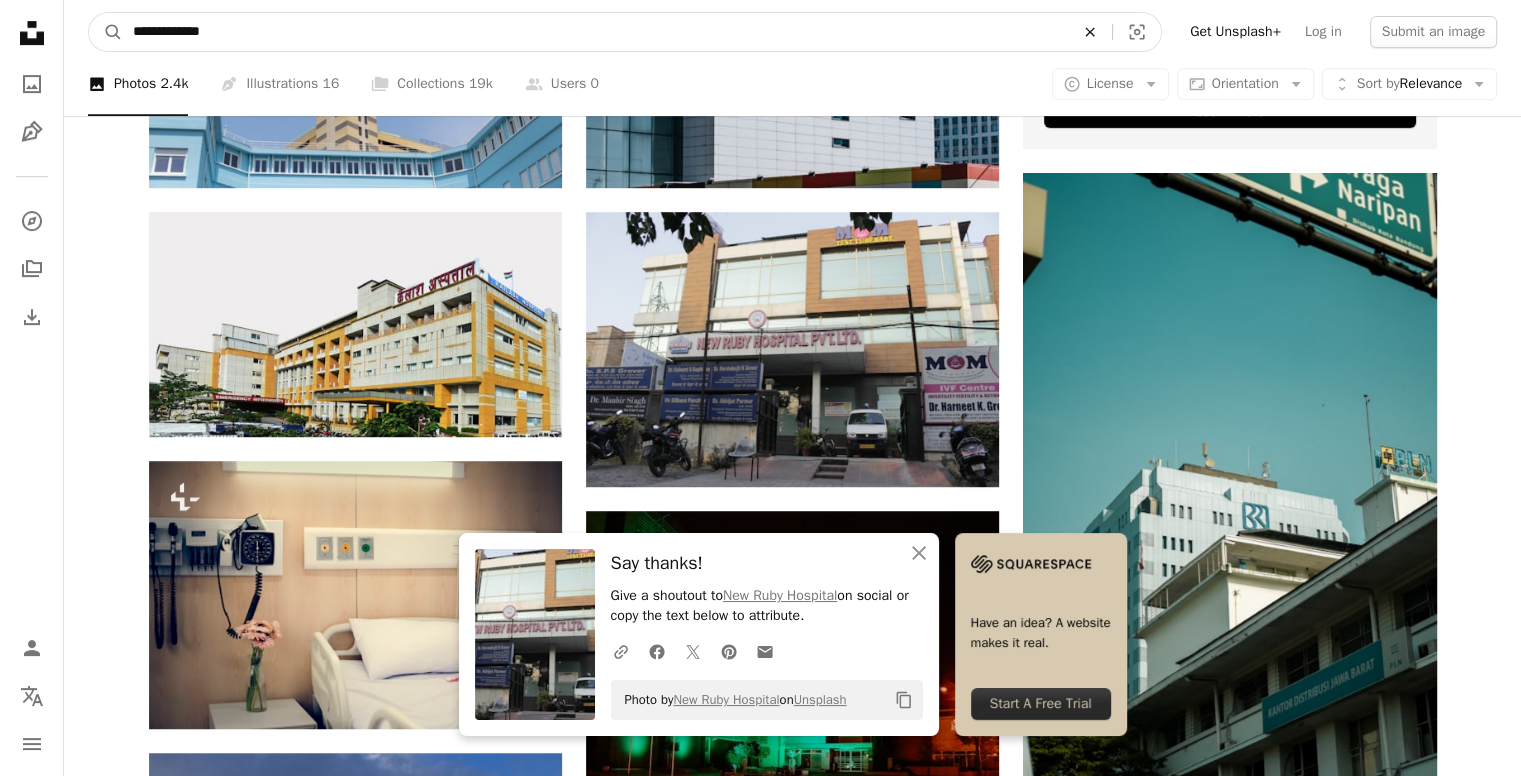 click on "An X shape" 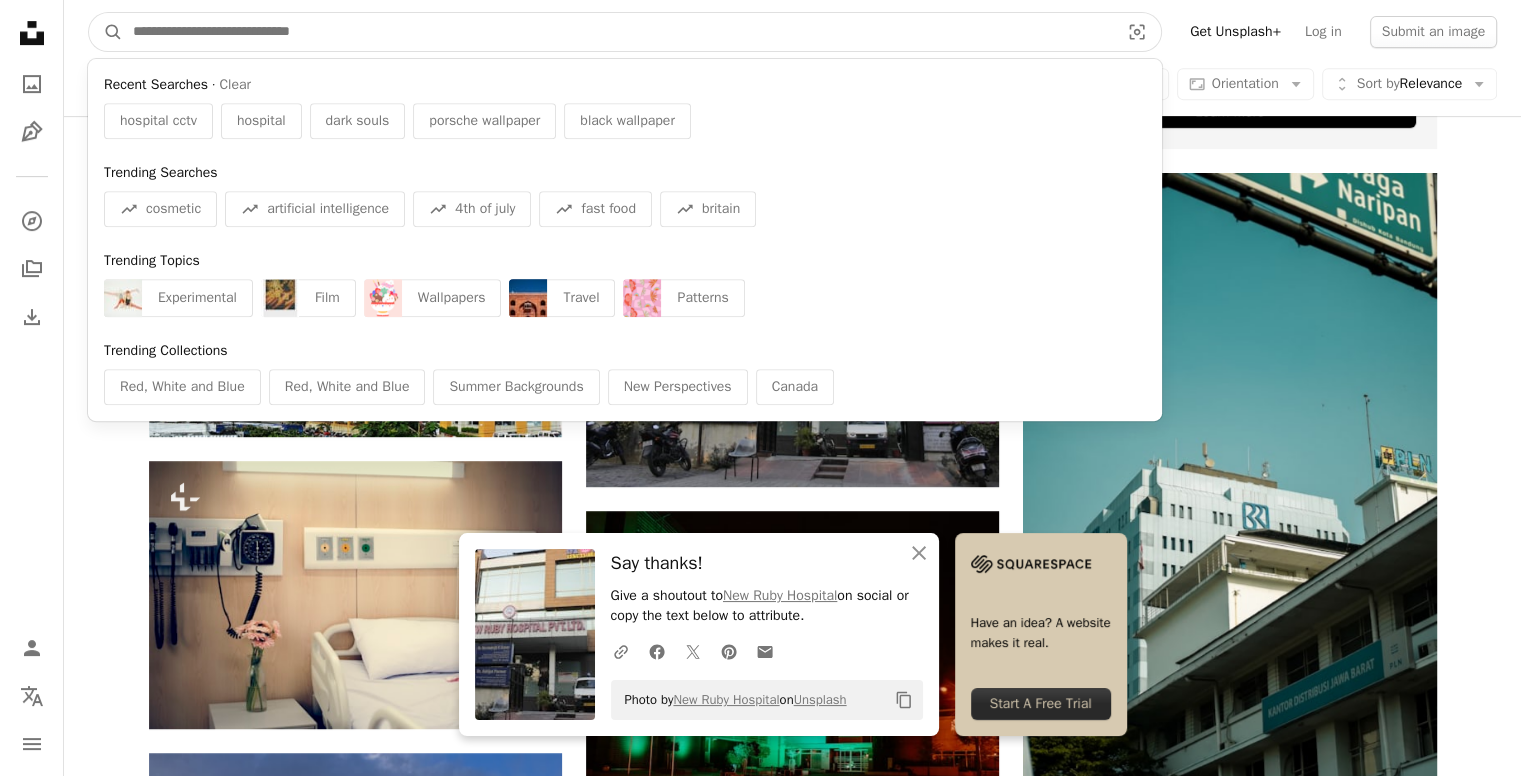 click at bounding box center [618, 32] 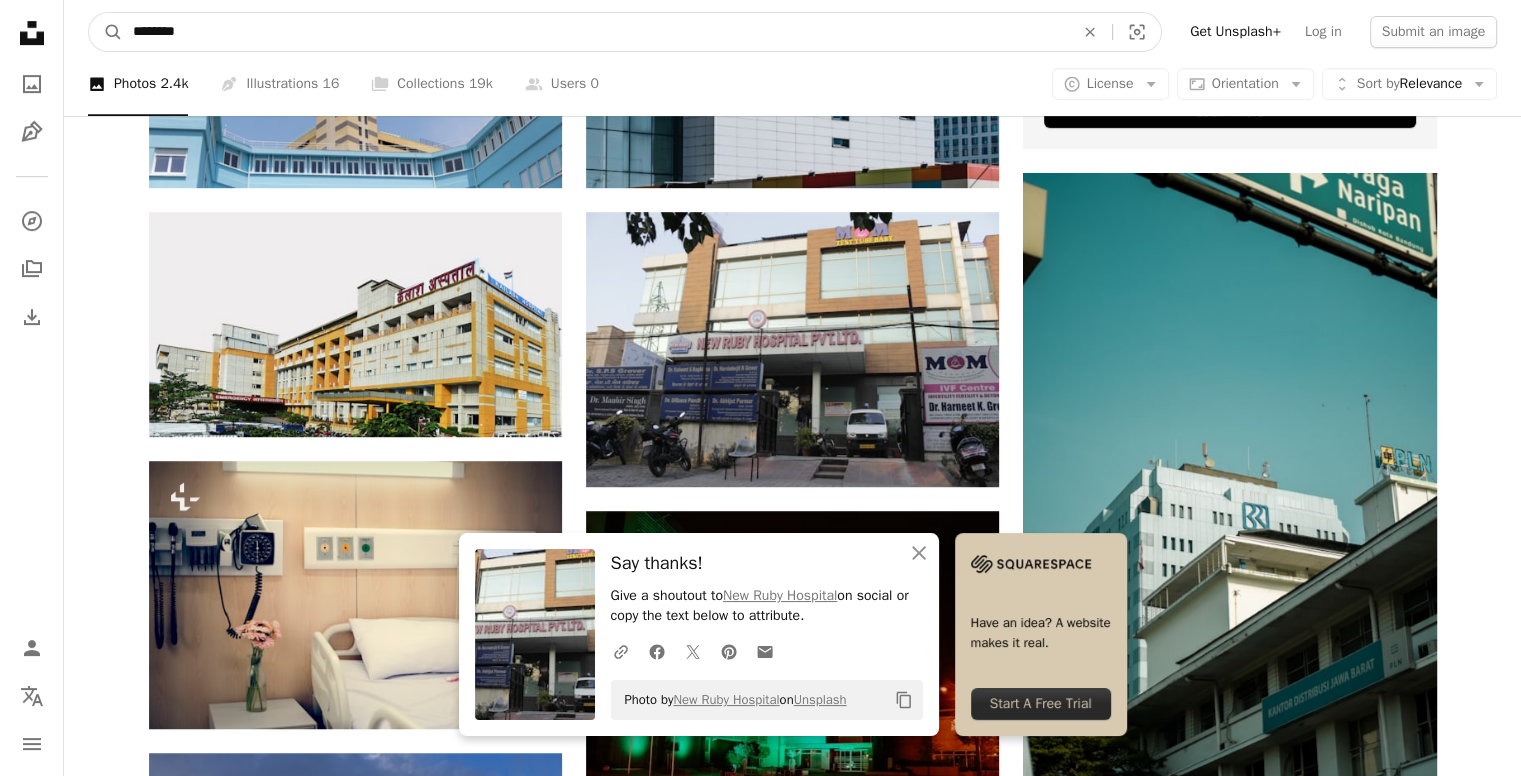 type on "*********" 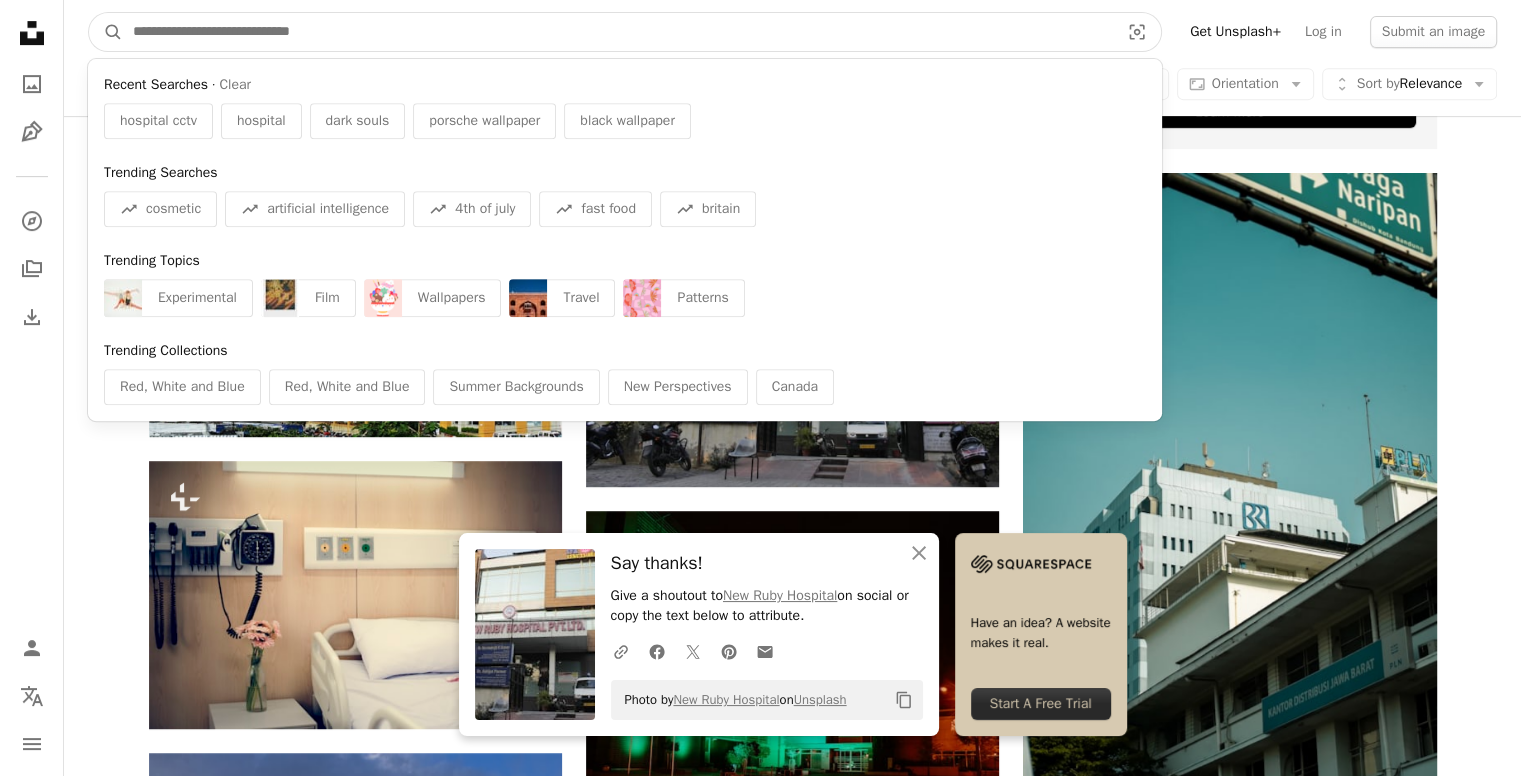 click at bounding box center [618, 32] 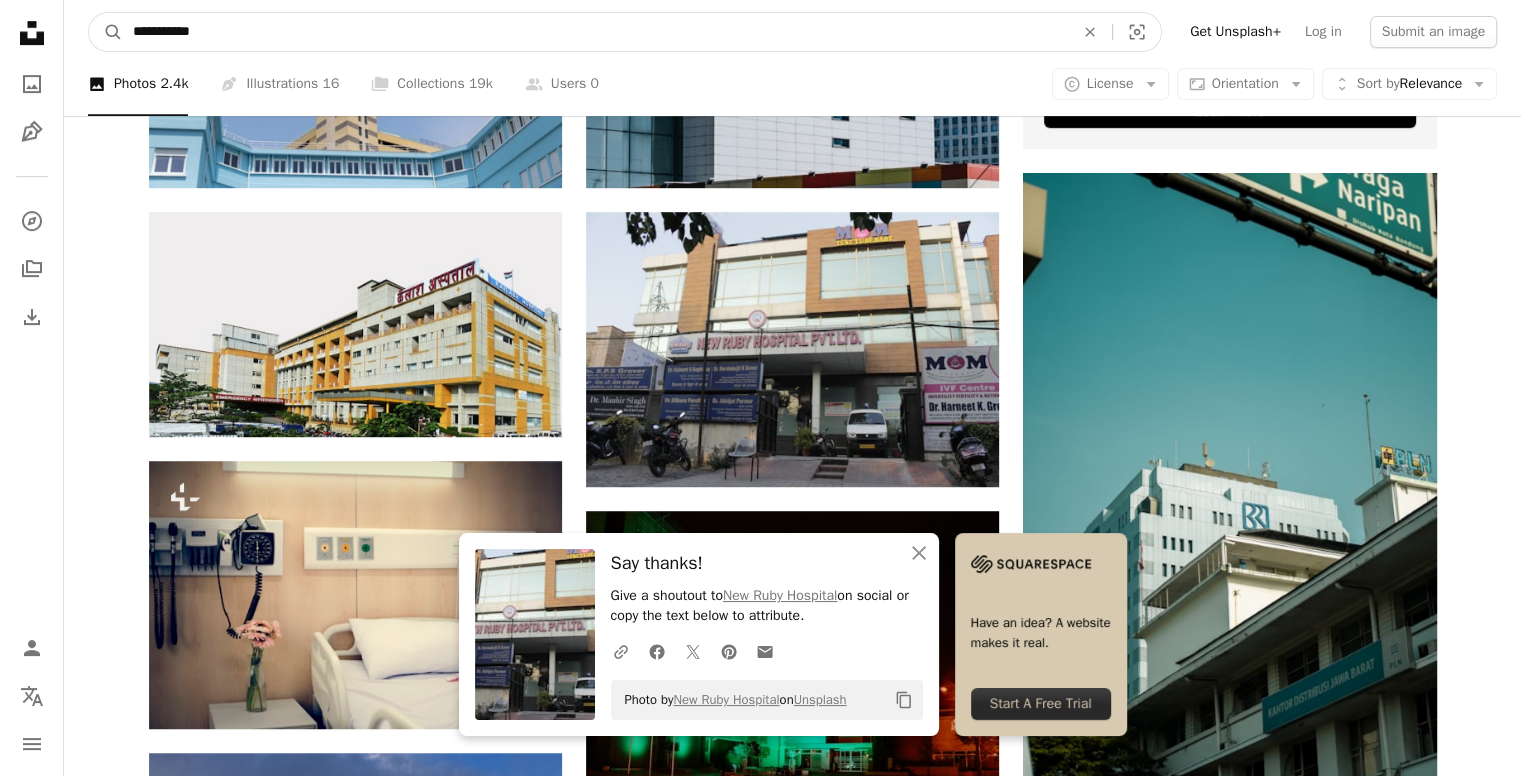 type on "**********" 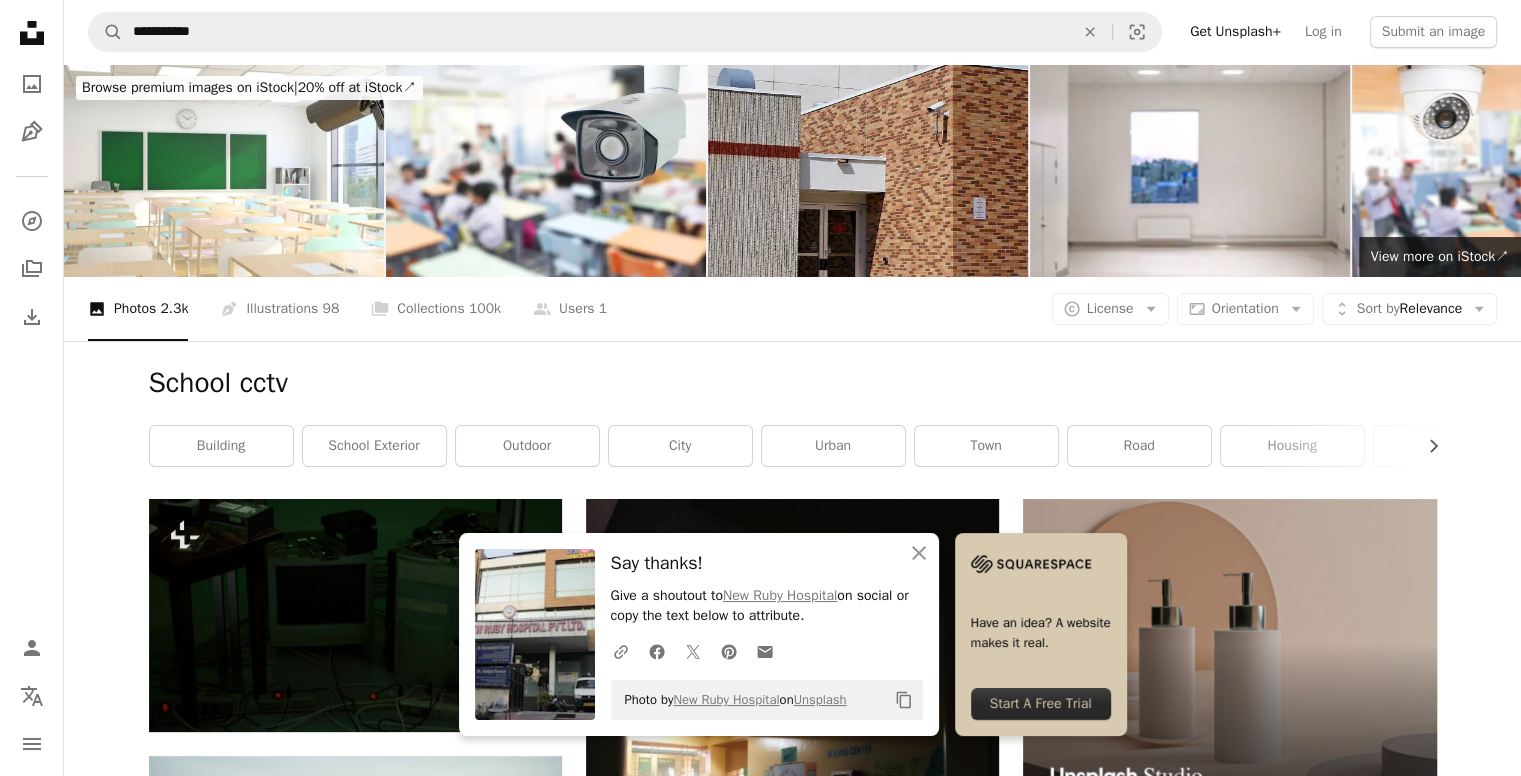 scroll, scrollTop: 470, scrollLeft: 0, axis: vertical 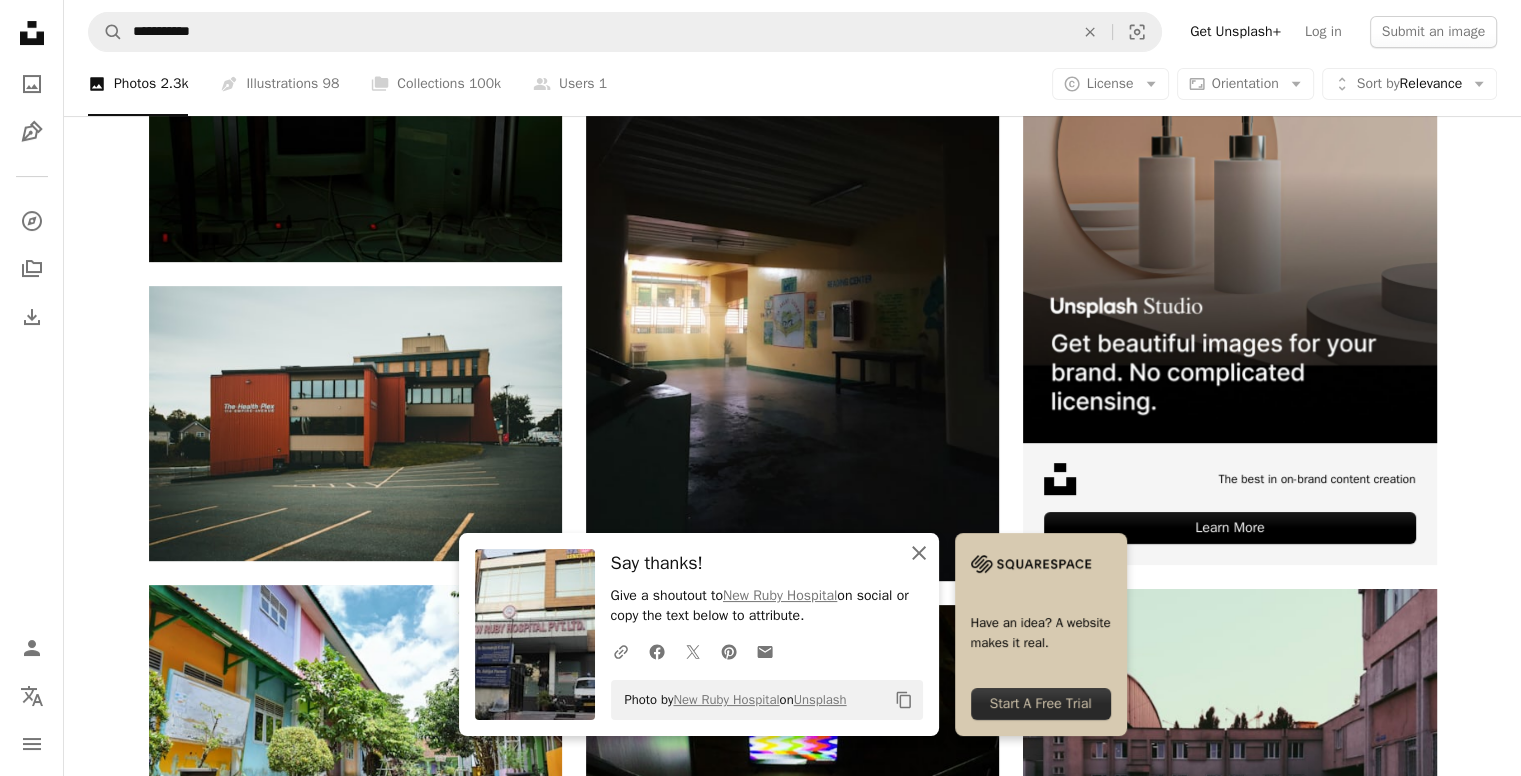 click on "An X shape" 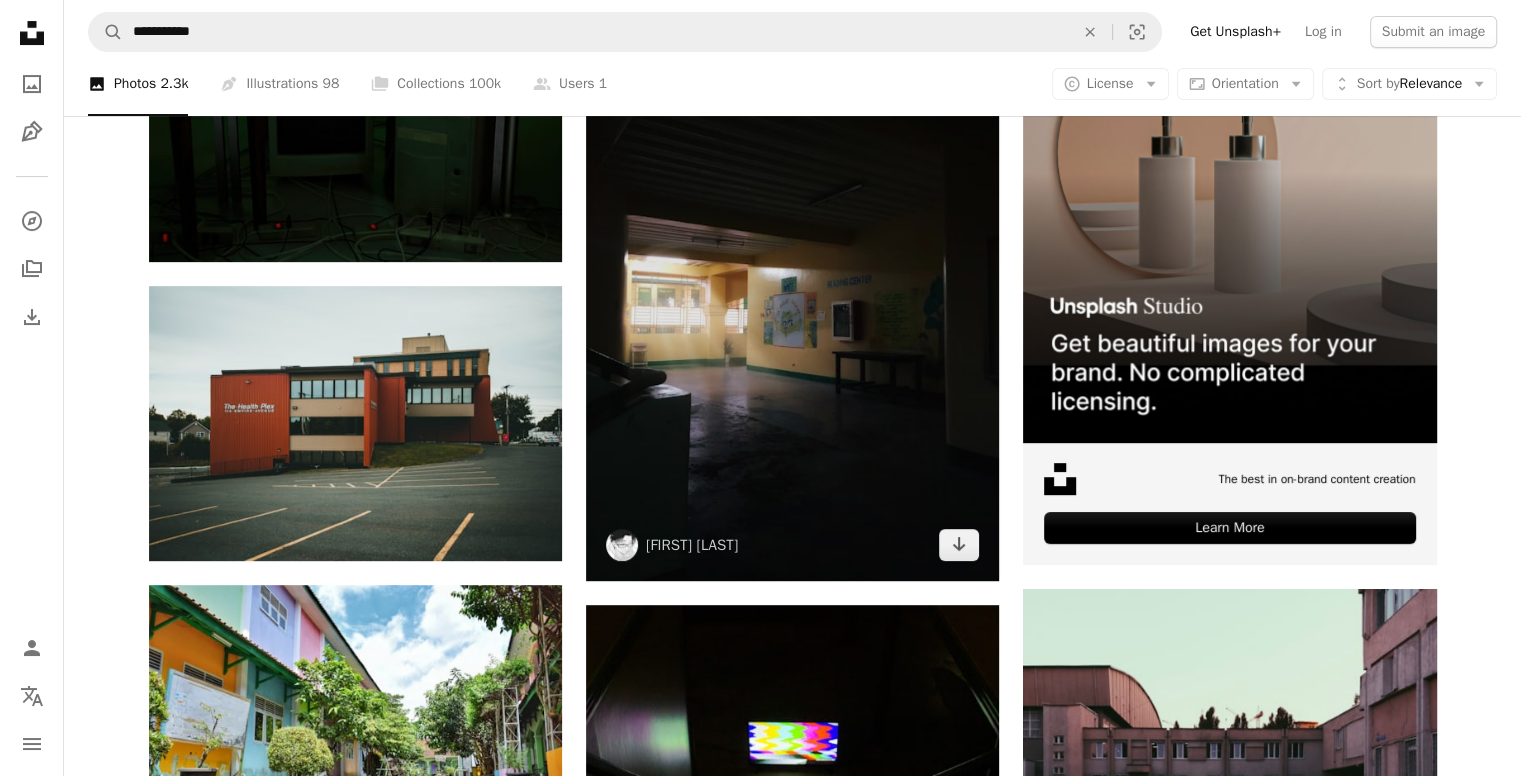 click at bounding box center [792, 304] 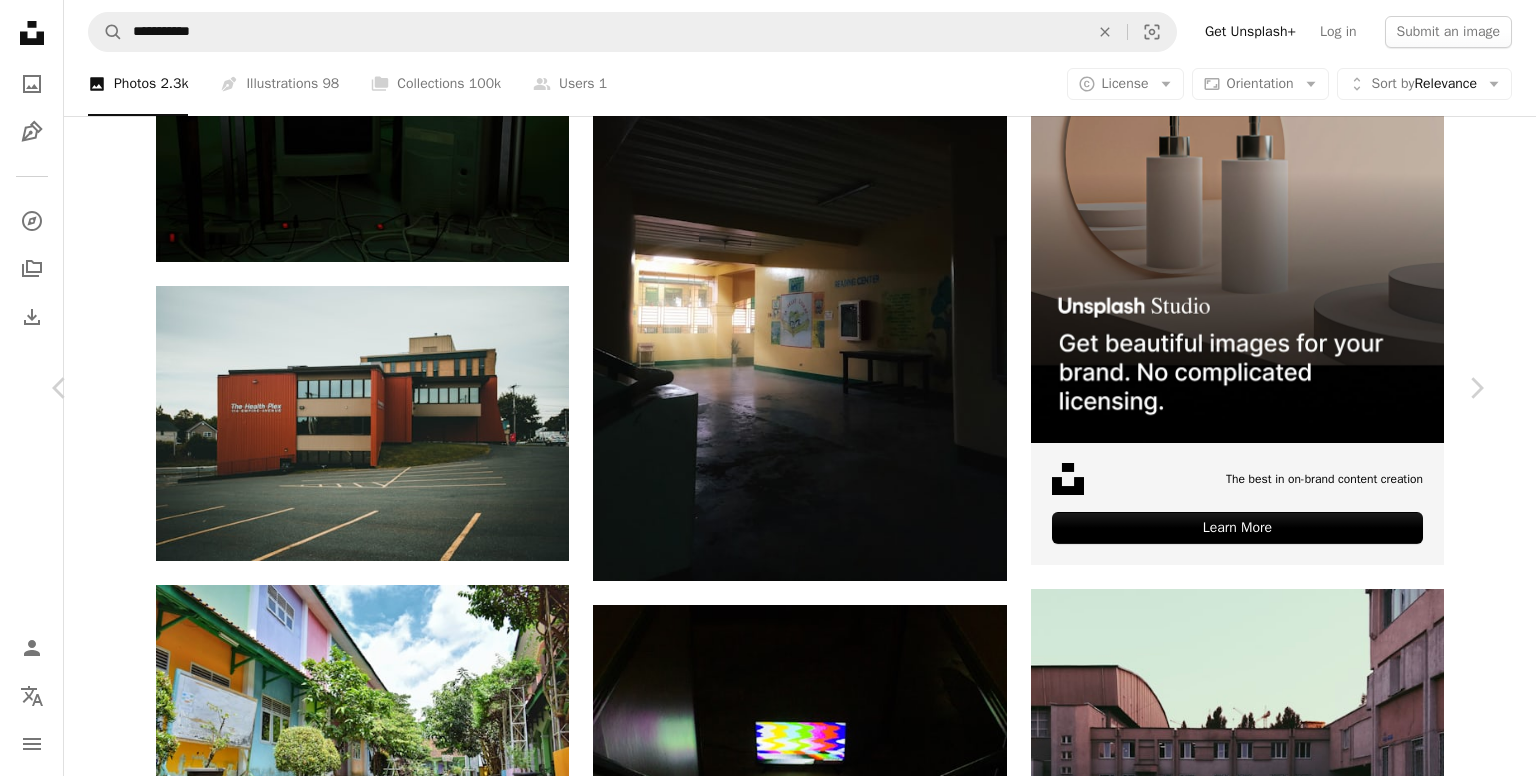 click on "An X shape Chevron left Chevron right [FIRST] [LAST] [FIRST] A heart A plus sign Download free Chevron down Zoom in Views 62,758 Downloads 186 A forward-right arrow Share Info icon Info More Actions Calendar outlined Published on December 18, 2024 Camera Apple, iPhone X Safety Free to use under the Unsplash License school hallway high school hallway building interior design furniture table desk floor flooring indoors lobby foyer Backgrounds Browse premium related images on iStock  |  Save 20% with code UNSPLASH20 View more on iStock  ↗ Related images A heart A plus sign Mak Available for hire A checkmark inside of a circle Arrow pointing down A heart A plus sign [FIRST] [LAST] For  Unsplash+ A lock Download A heart A plus sign Mak Available for hire A checkmark inside of a circle Arrow pointing down A heart A plus sign [FIRST] [LAST] Available for hire A checkmark inside of a circle Arrow pointing down A heart A plus sign" at bounding box center (768, 4395) 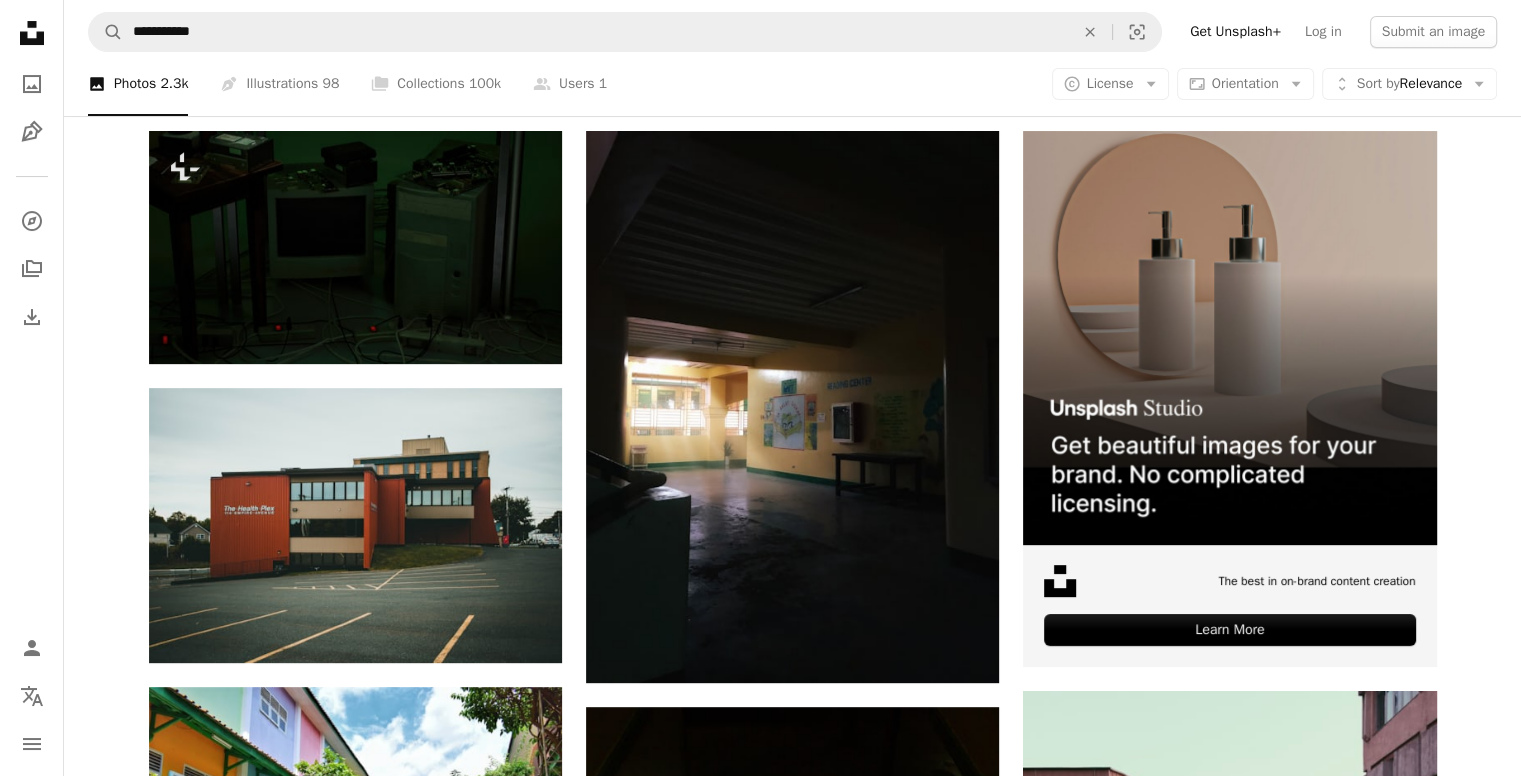 scroll, scrollTop: 367, scrollLeft: 0, axis: vertical 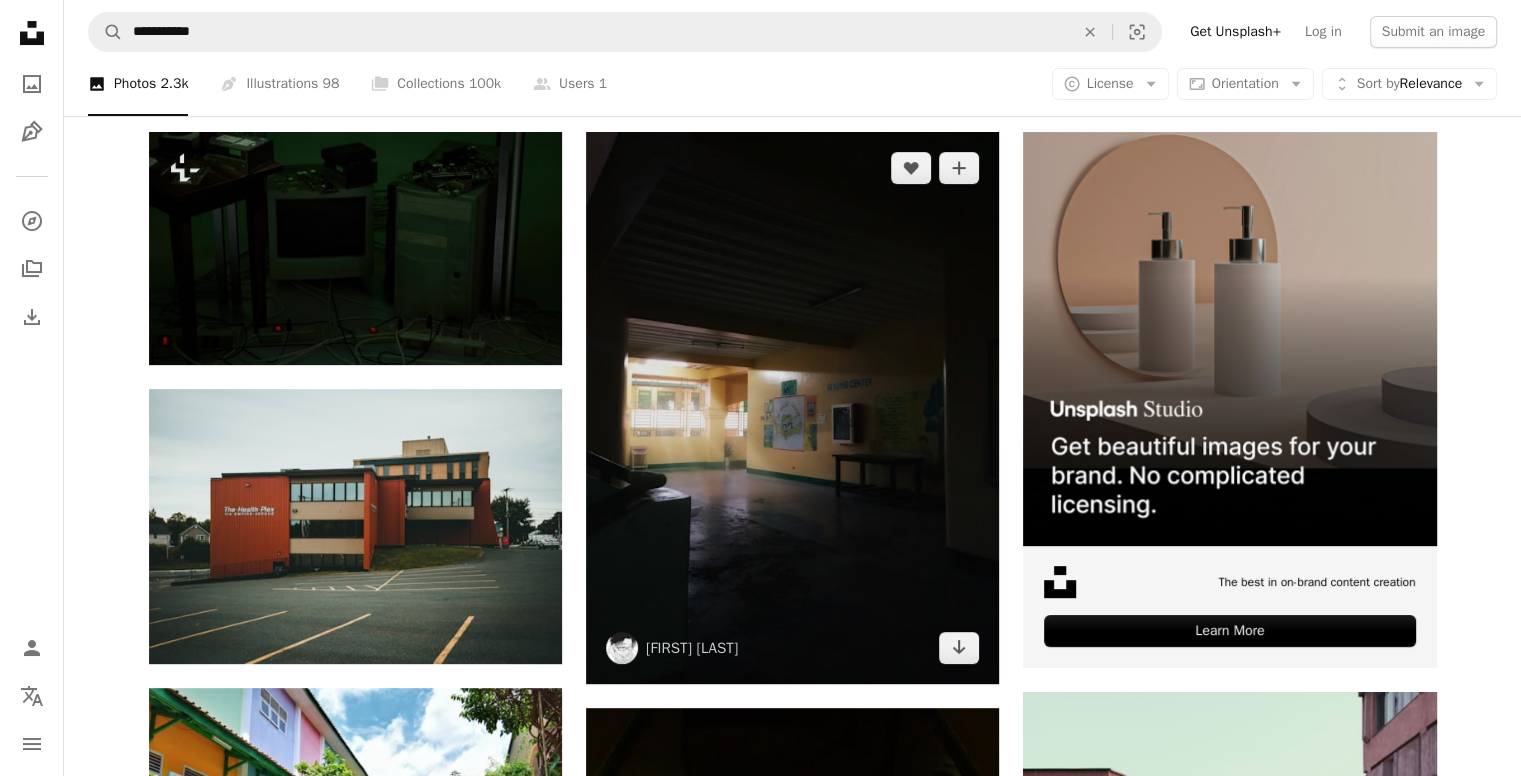 click at bounding box center [792, 407] 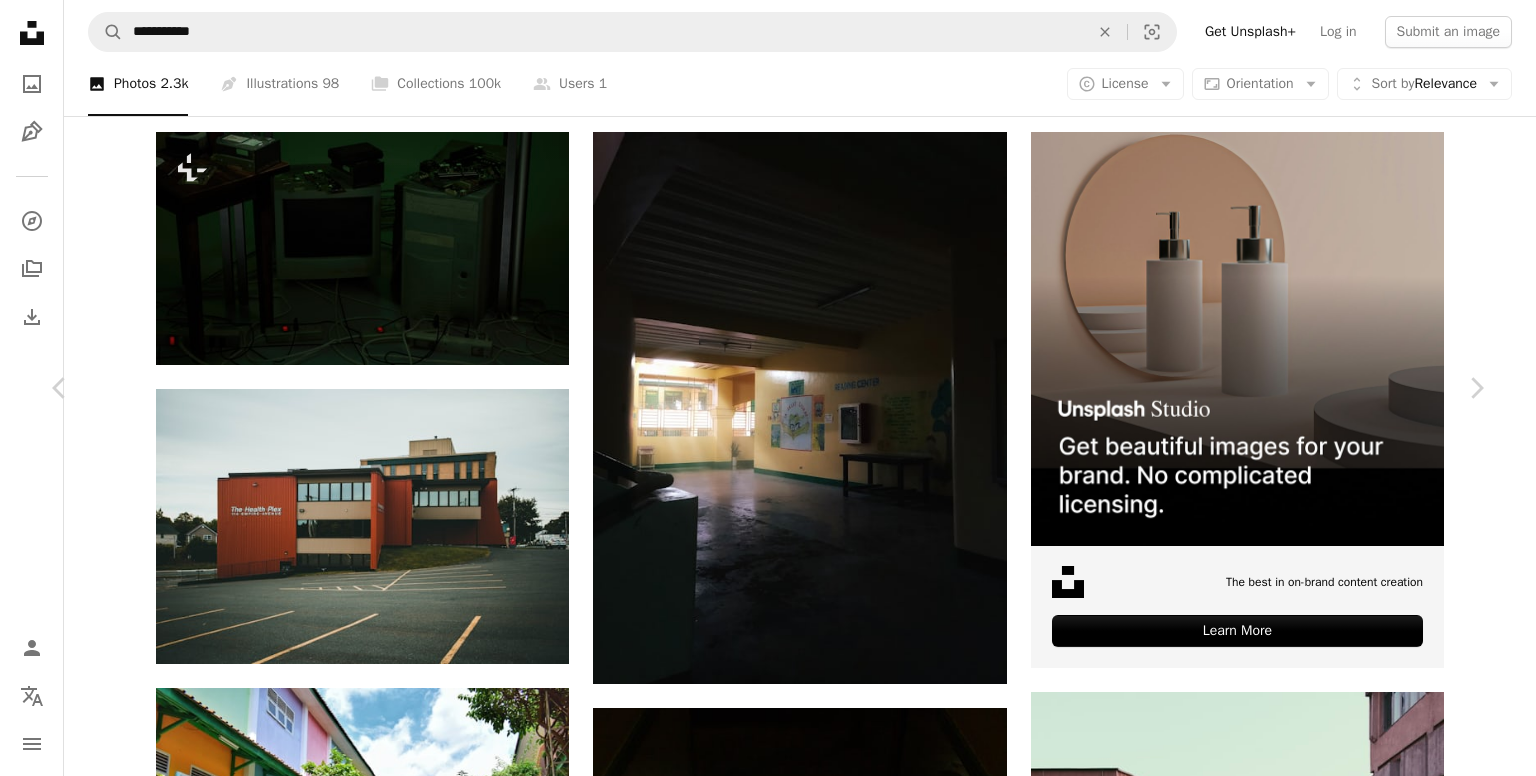 click on "An X shape Chevron left Chevron right [FIRST] [LAST] [FIRST] A heart A plus sign Download free Chevron down Zoom in Views 62,758 Downloads 186 A forward-right arrow Share Info icon Info More Actions Calendar outlined Published on December 18, 2024 Camera Apple, iPhone X Safety Free to use under the Unsplash License school hallway high school hallway building interior design furniture table desk floor flooring indoors lobby foyer Backgrounds Browse premium related images on iStock  |  Save 20% with code UNSPLASH20 View more on iStock  ↗ Related images A heart A plus sign Mak Available for hire A checkmark inside of a circle Arrow pointing down A heart A plus sign [FIRST] [LAST] For  Unsplash+ A lock Download A heart A plus sign Mak Available for hire A checkmark inside of a circle Arrow pointing down A heart A plus sign [FIRST] [LAST] Available for hire A checkmark inside of a circle Arrow pointing down A heart A plus sign" at bounding box center [768, 4498] 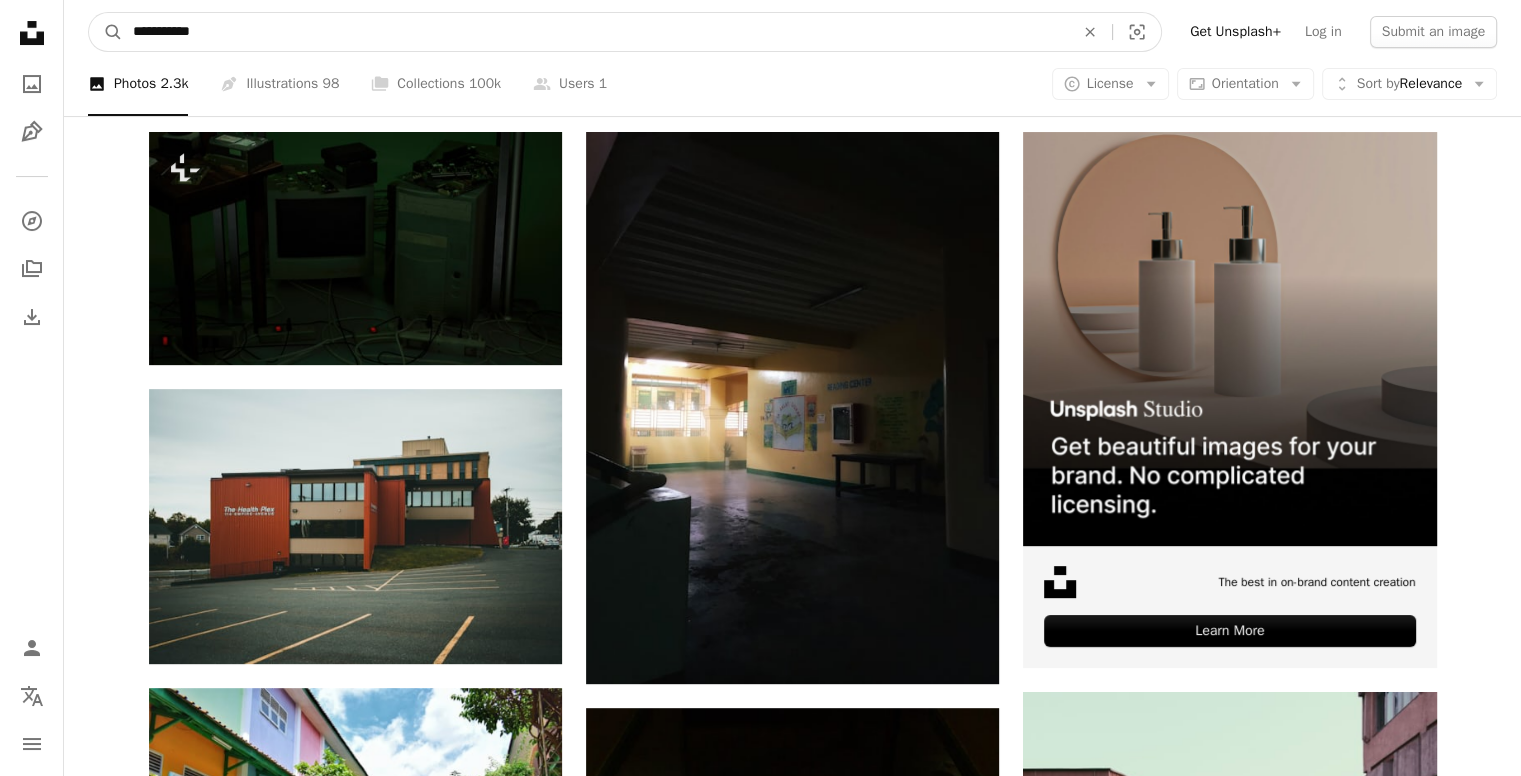 click on "**********" at bounding box center (595, 32) 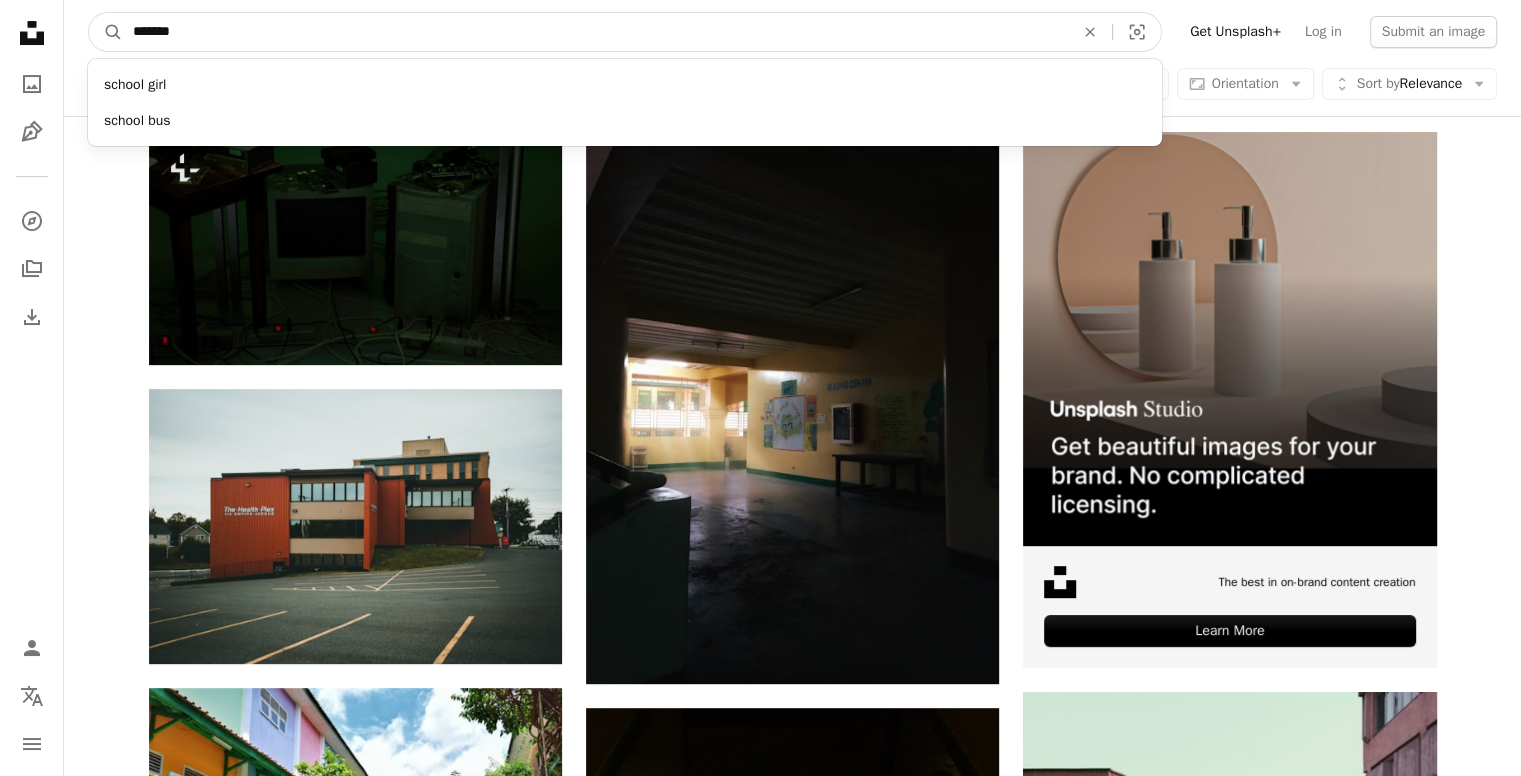 type on "******" 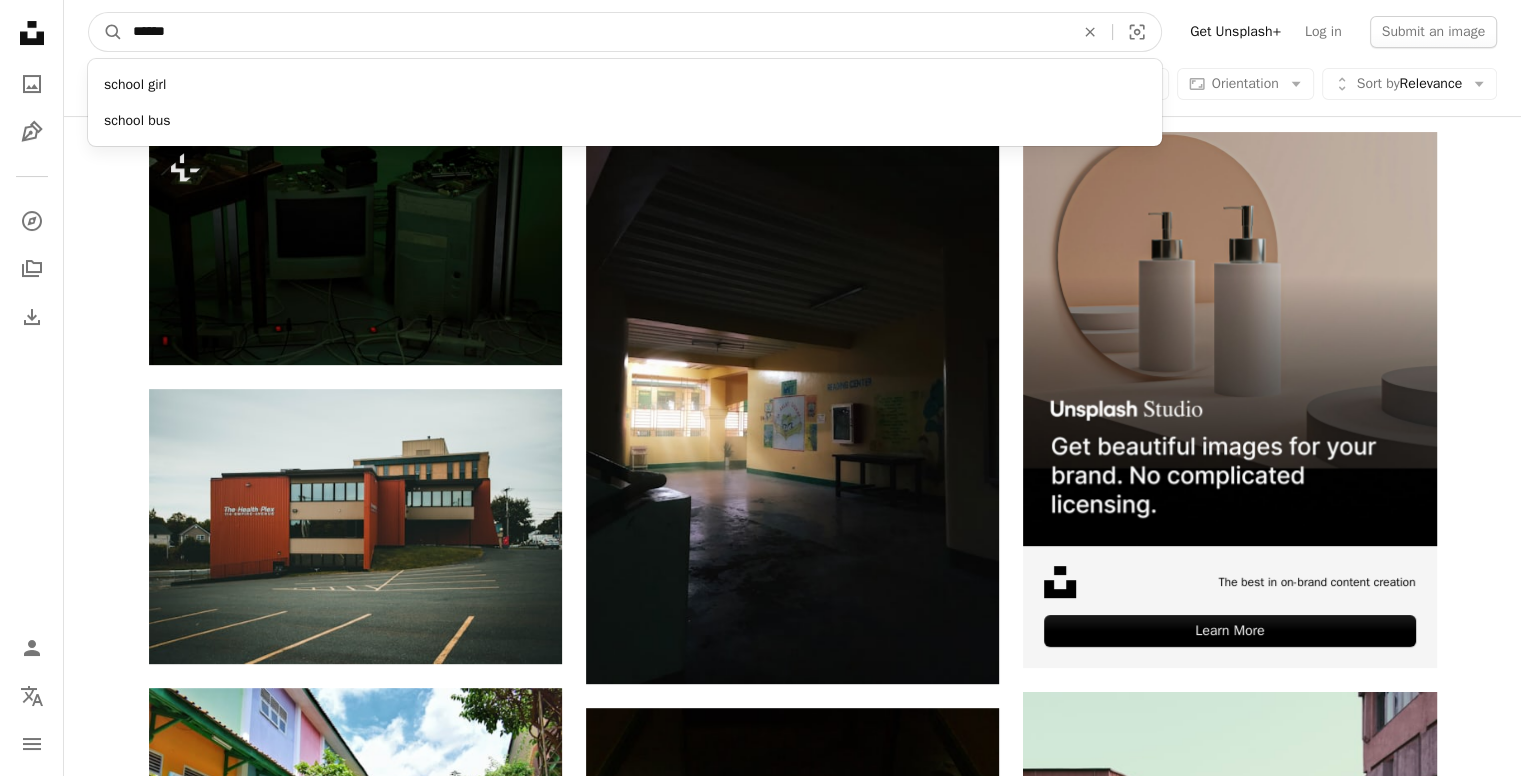 click on "A magnifying glass" at bounding box center (106, 32) 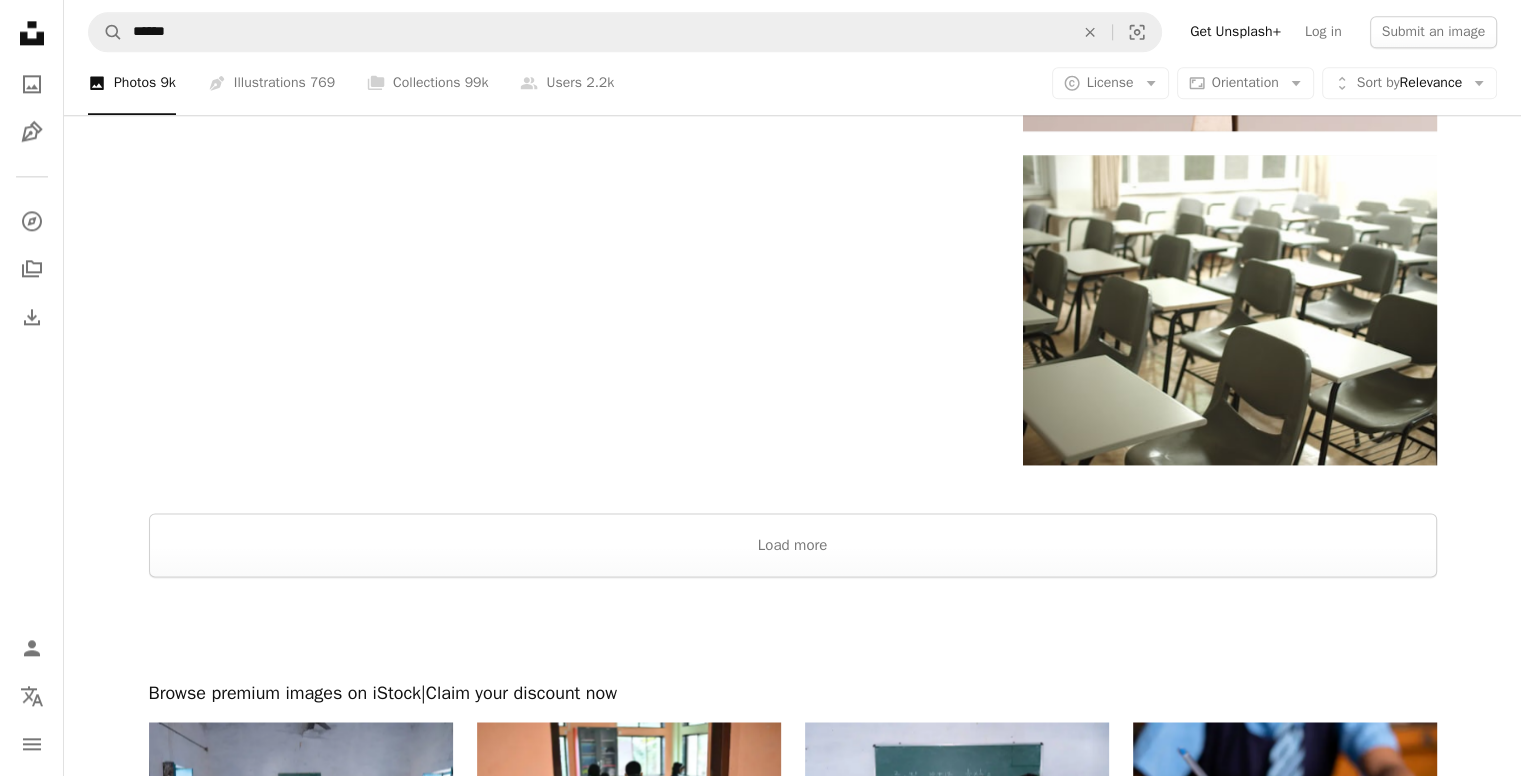 scroll, scrollTop: 2642, scrollLeft: 0, axis: vertical 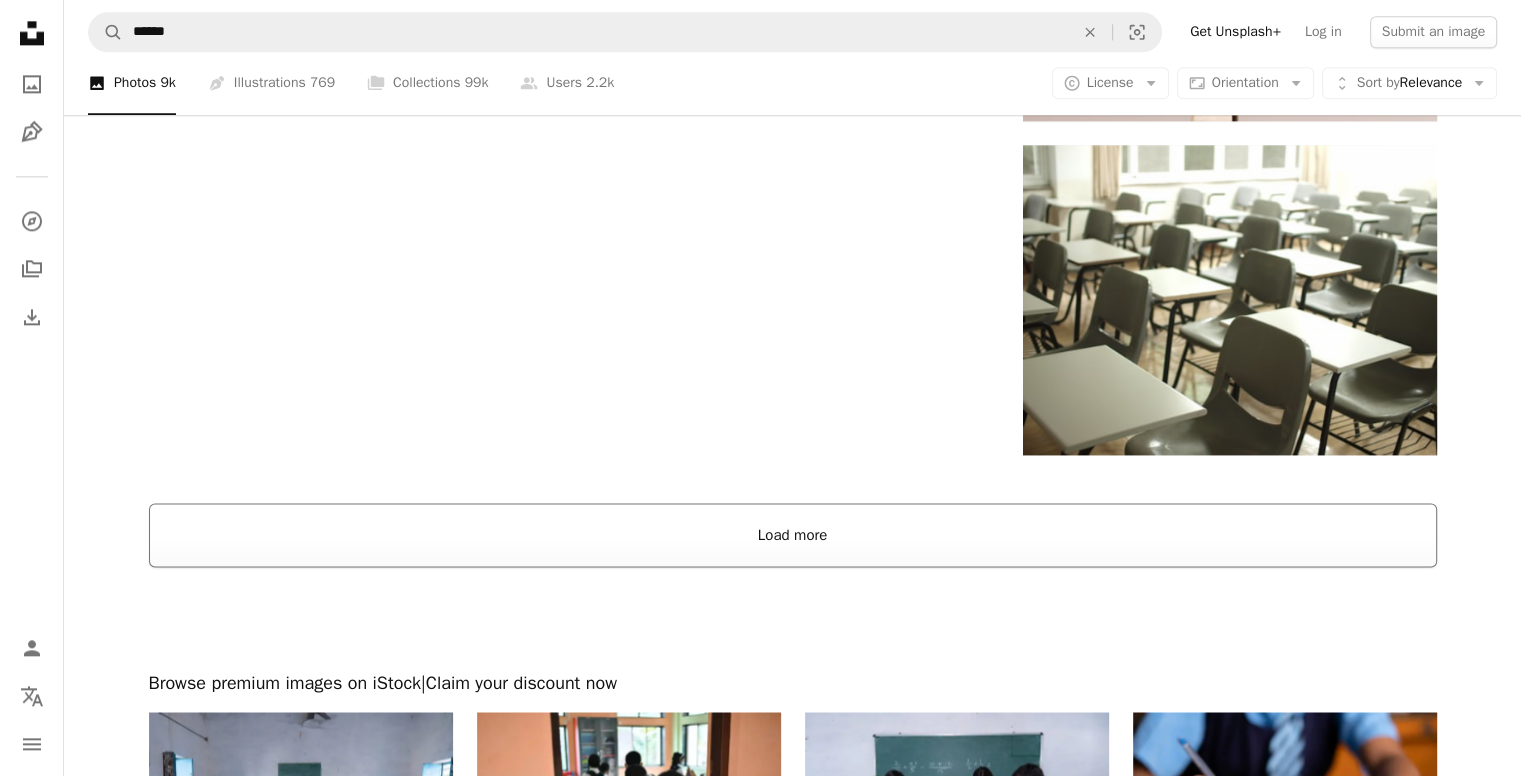 click on "Load more" at bounding box center [793, 535] 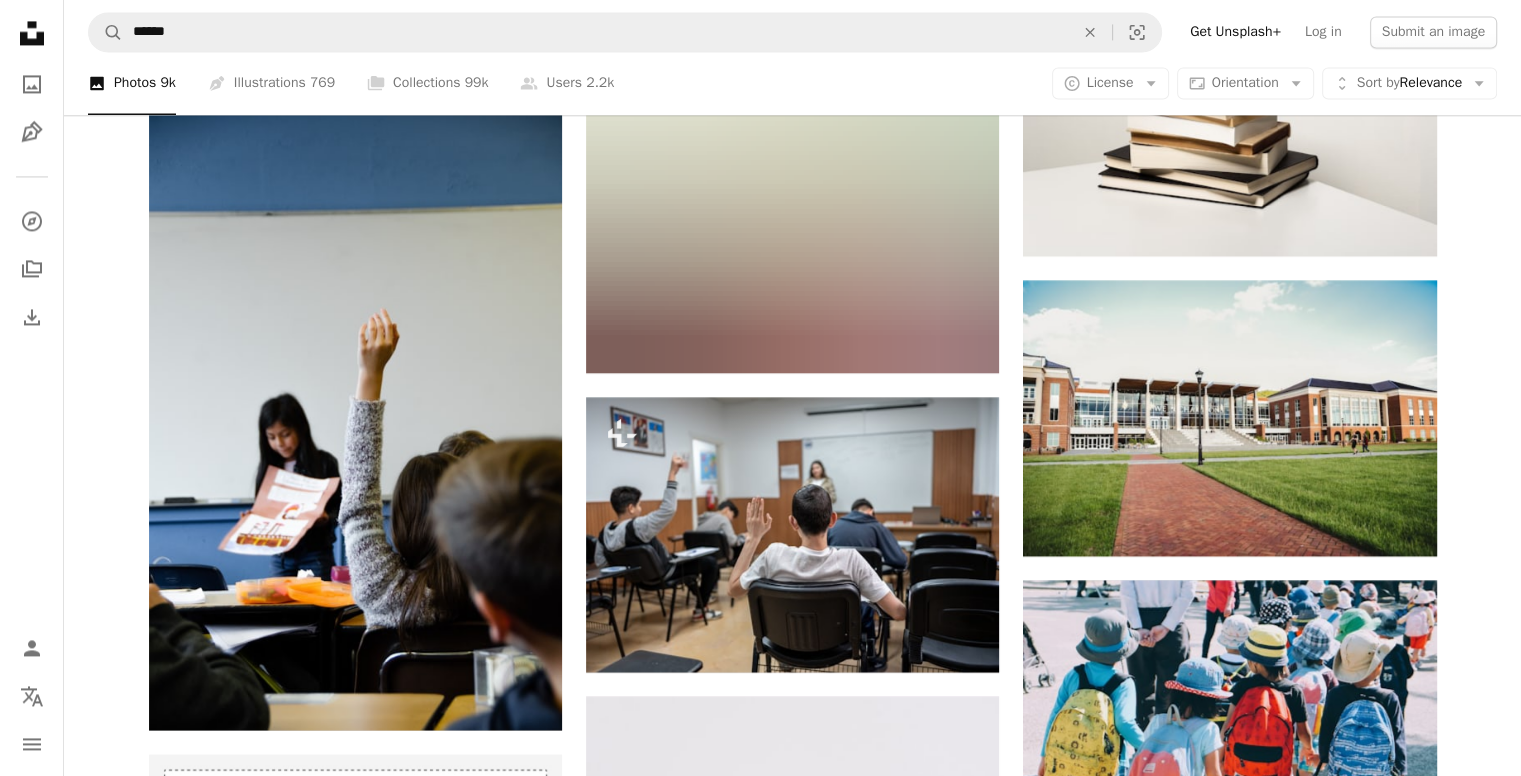 scroll, scrollTop: 3142, scrollLeft: 0, axis: vertical 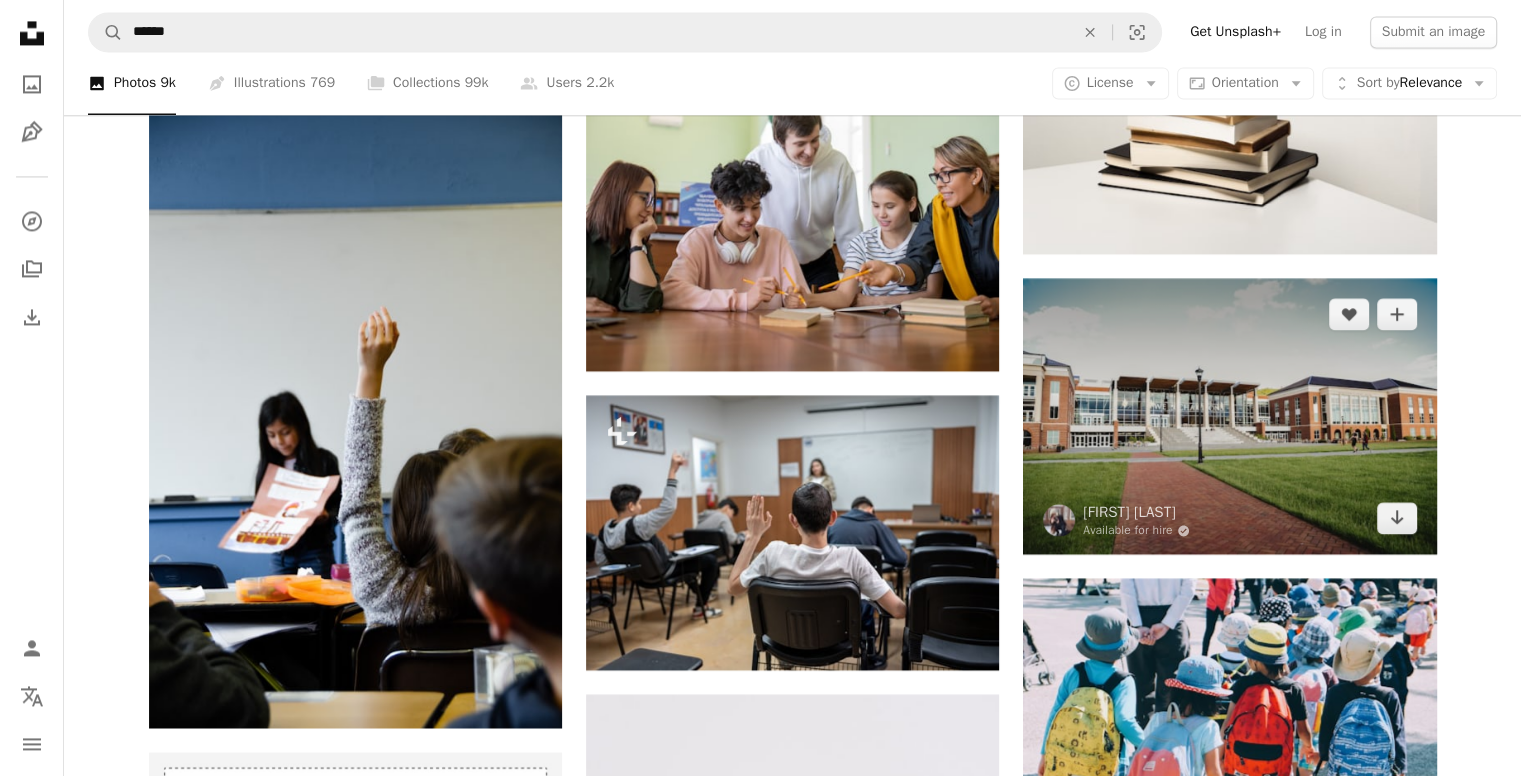 click at bounding box center [1229, 416] 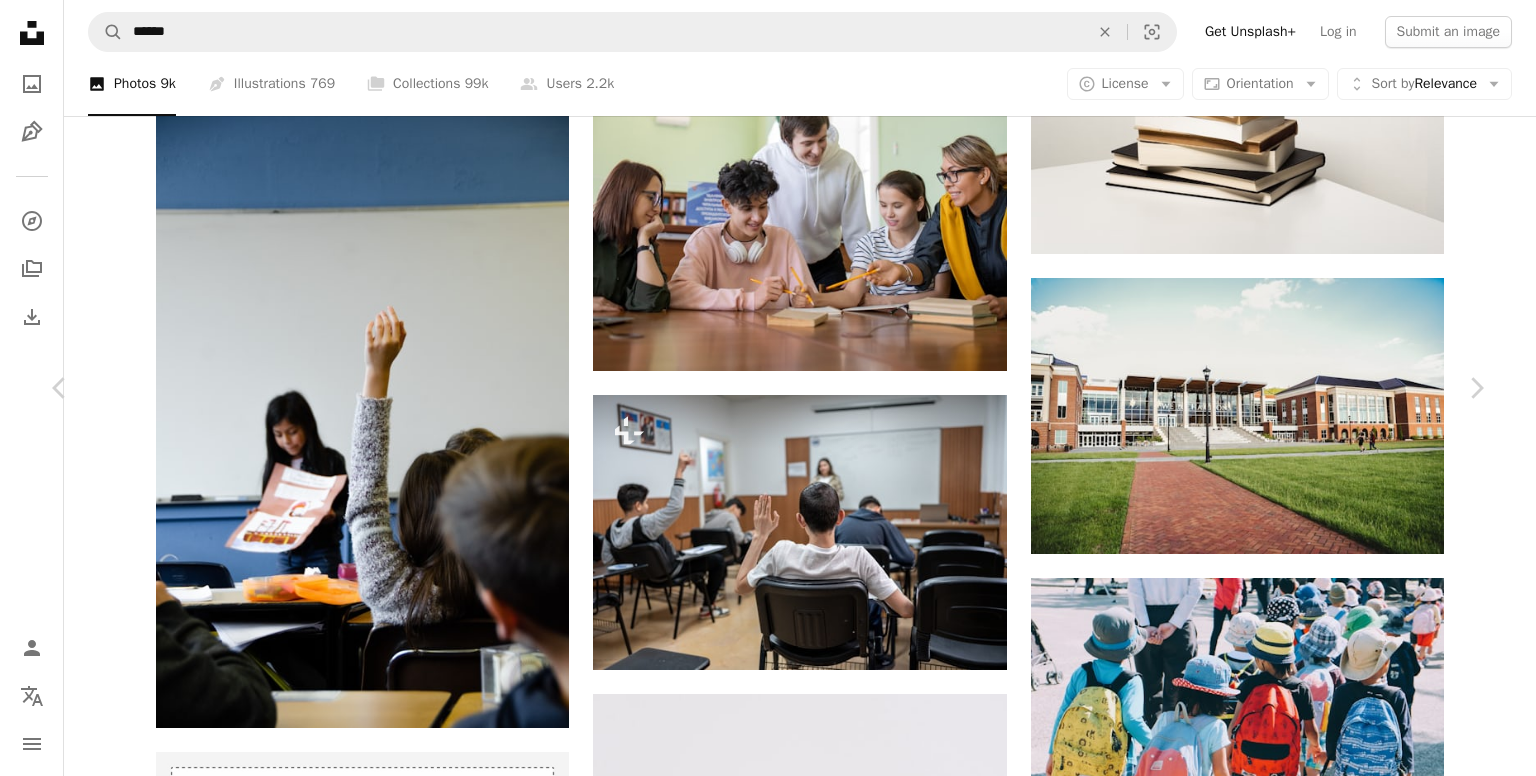 click on "Download free" at bounding box center (1287, 5455) 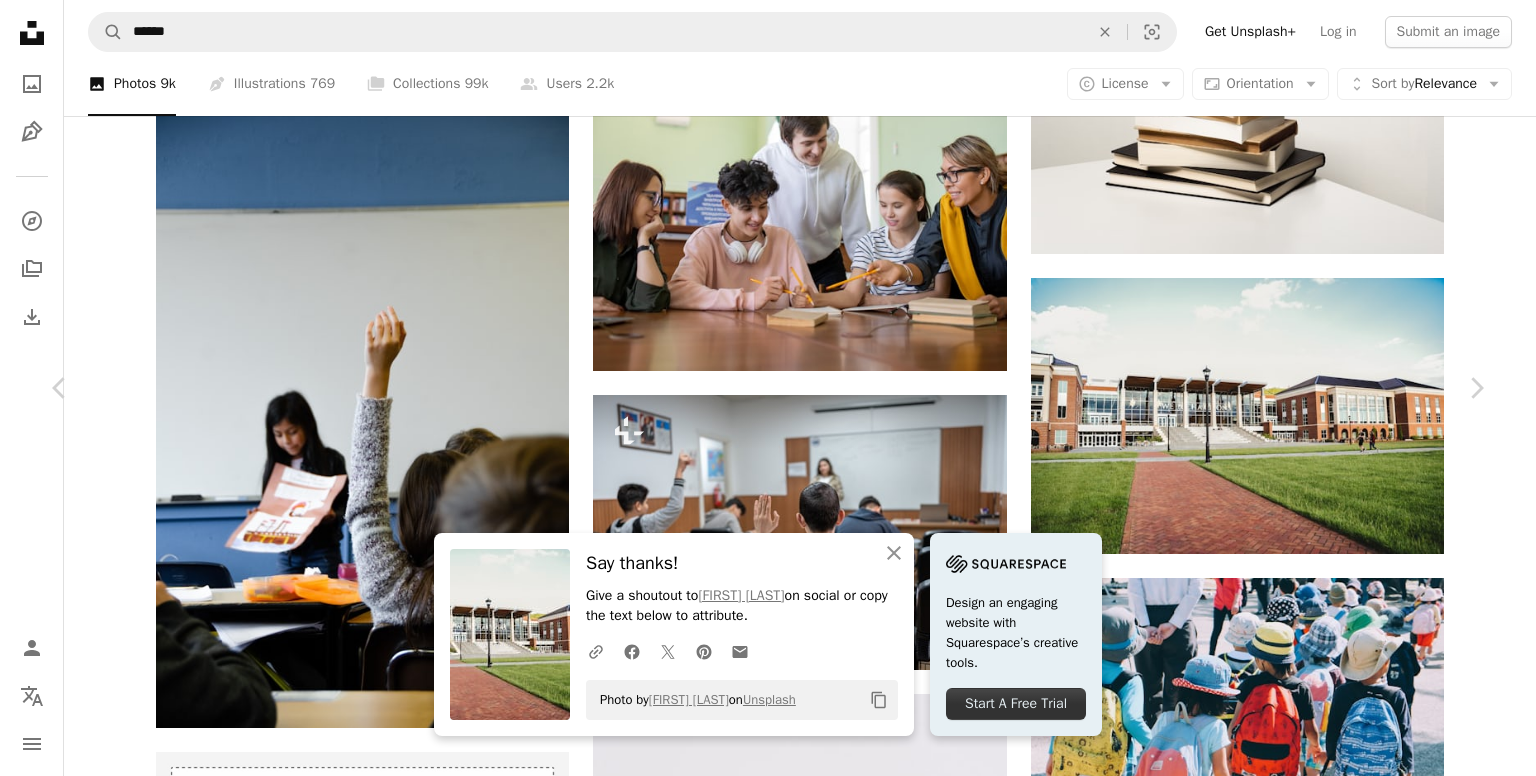 click on "An X shape Chevron left Chevron right An X shape Close Say thanks! Give a shoutout to [NAME] on social or copy the text below to attribute. A URL sharing icon (chains) Facebook icon X (formerly Twitter) icon Pinterest icon An envelope Photo by [NAME] on Unsplash
Copy content Design an engaging website with Squarespace’s creative tools. Start A Free Trial [NAME] Available for hire A checkmark inside of a circle A heart A plus sign Download free Chevron down Zoom in Views 8,200,114 Downloads 120,517 Featured in Back To School A forward-right arrow Share Info icon Info More Actions A map marker [CITY], [STATE], [COUNTRY] Calendar outlined Published on June 3, 2020 Camera NIKON CORPORATION, NIKON D750 Safety Free to use under the Unsplash License school grass university buildings college brick campus college campus academia school hallway uni quad building human architecture plant usa office building lawn [NAME] | ↗ For" at bounding box center [768, 5796] 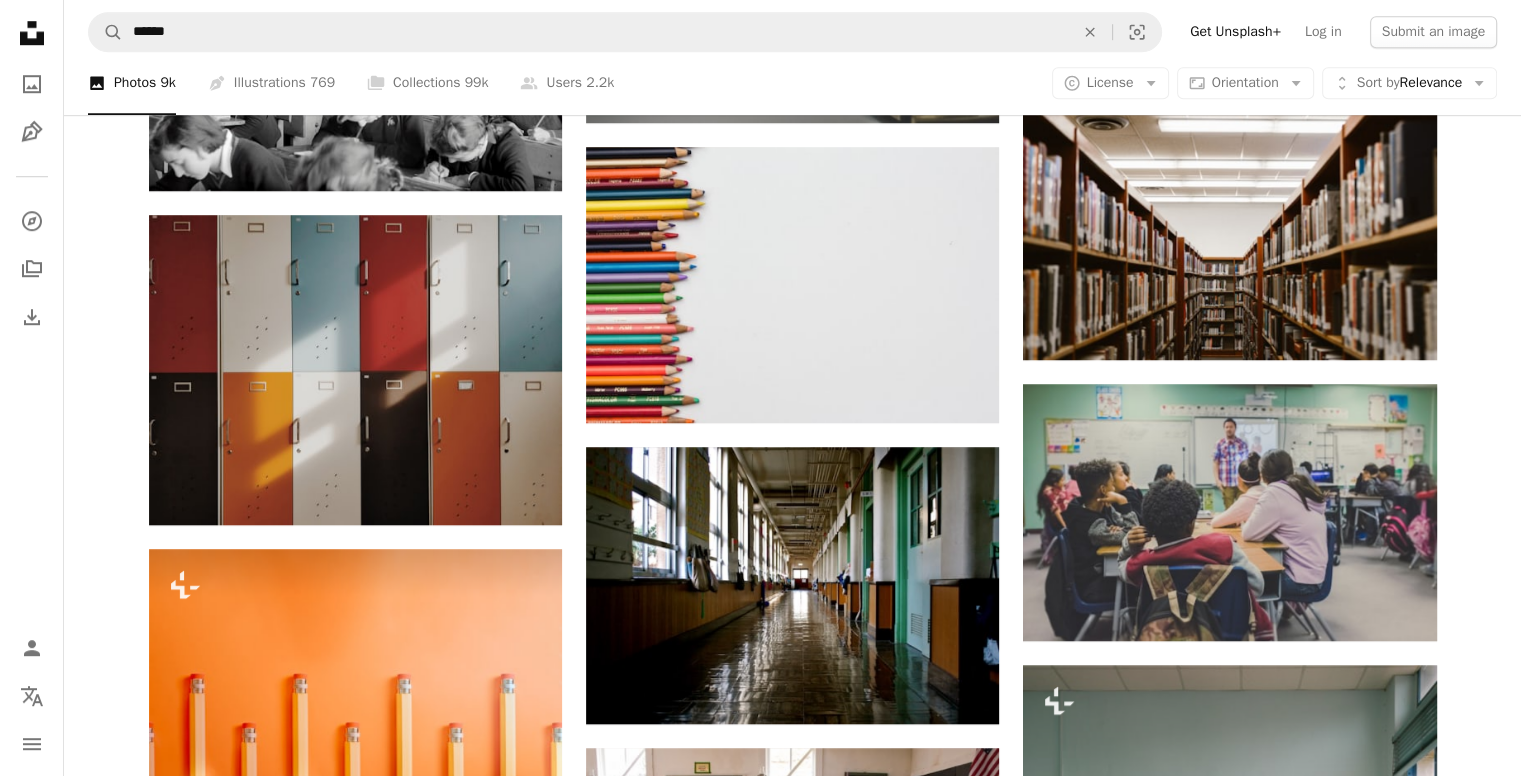 scroll, scrollTop: 1516, scrollLeft: 0, axis: vertical 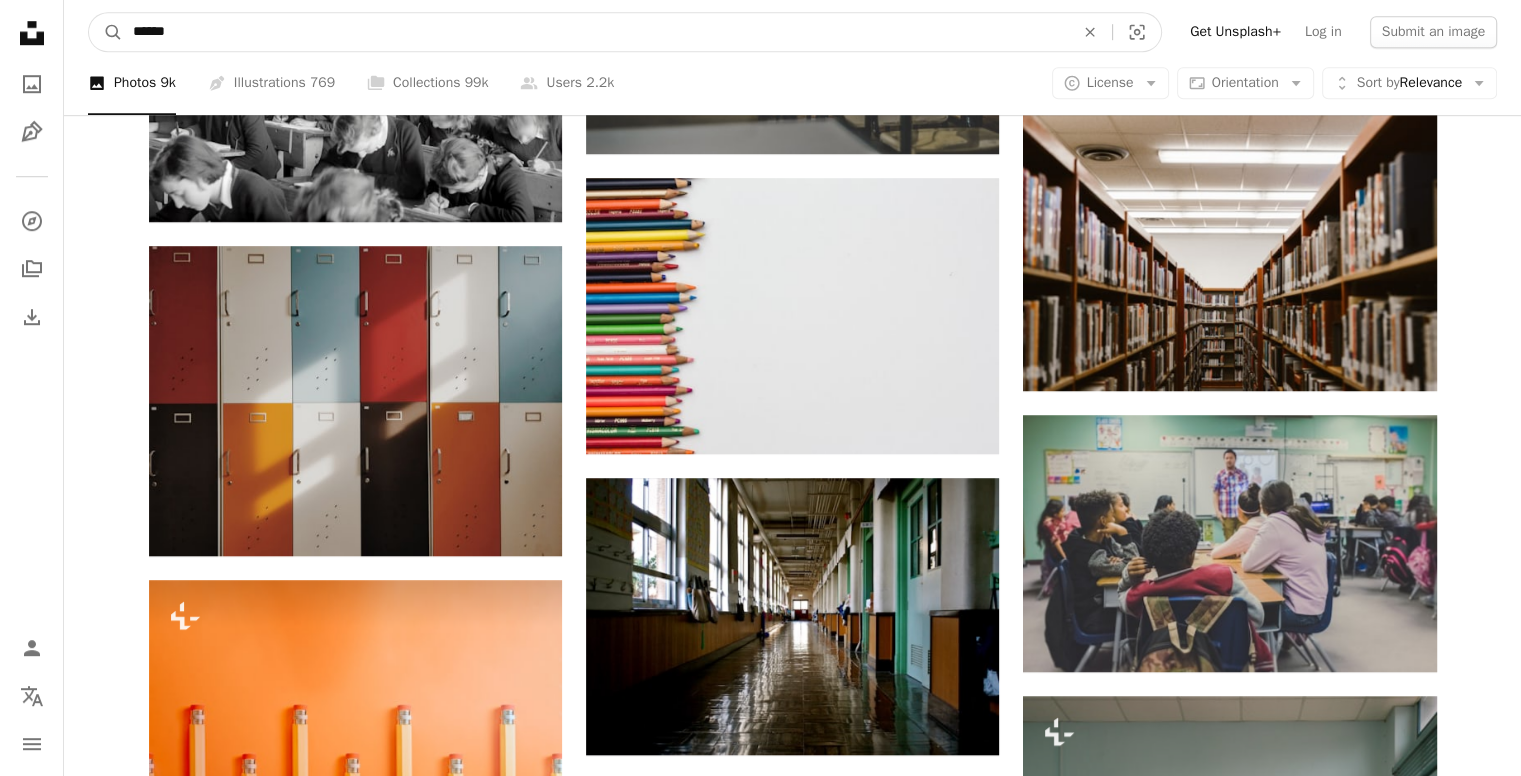 click on "******" at bounding box center (595, 32) 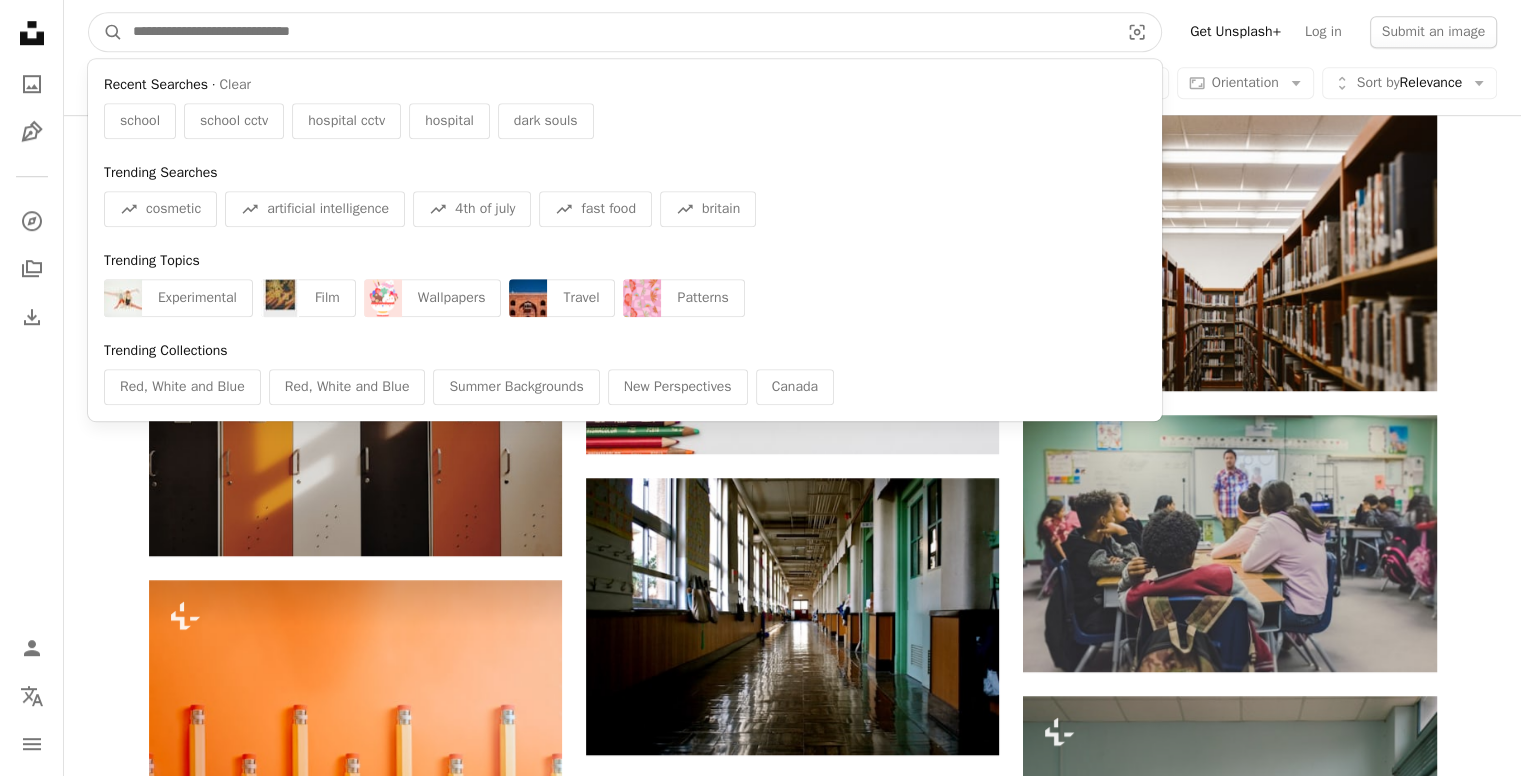 paste on "**********" 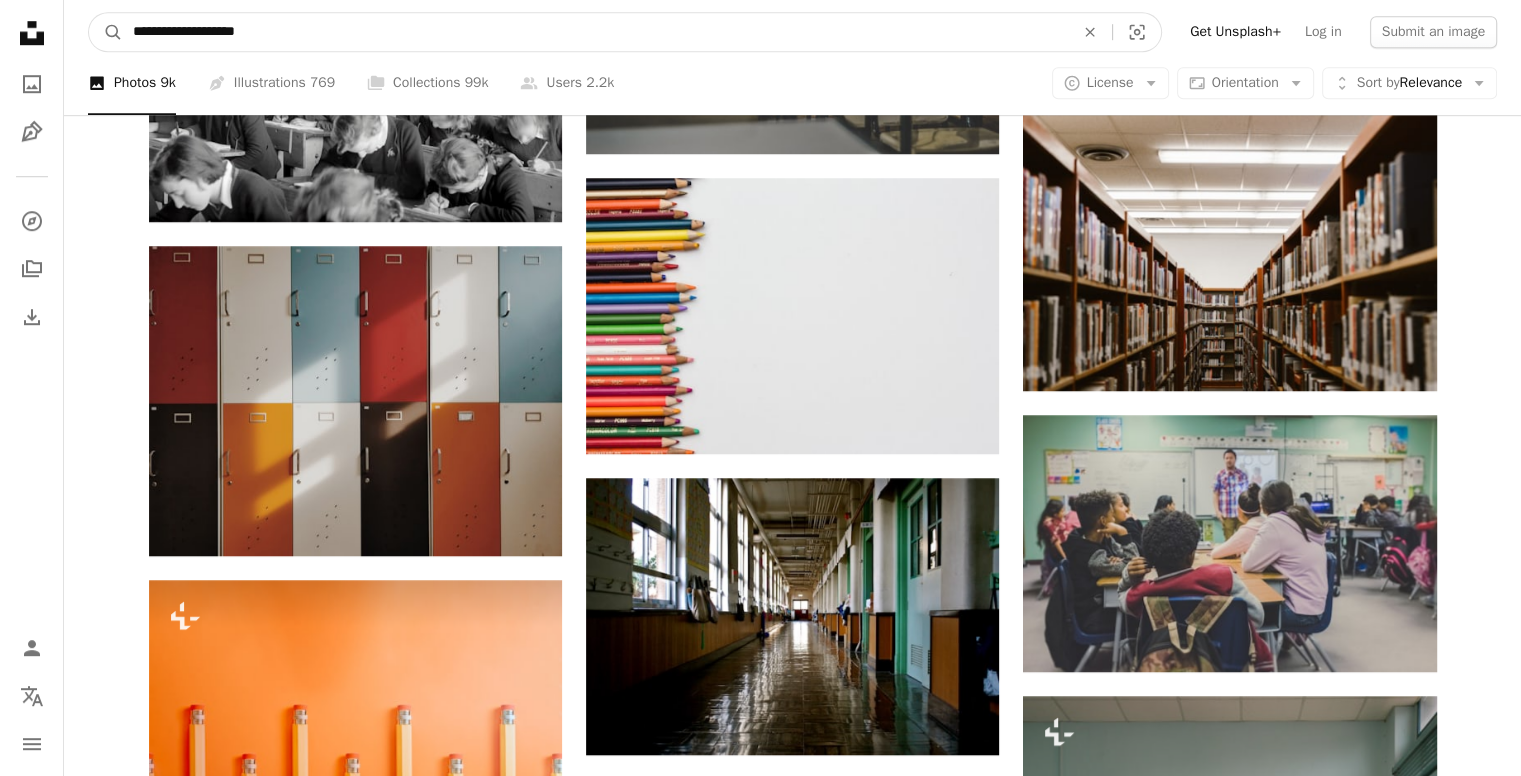 type on "**********" 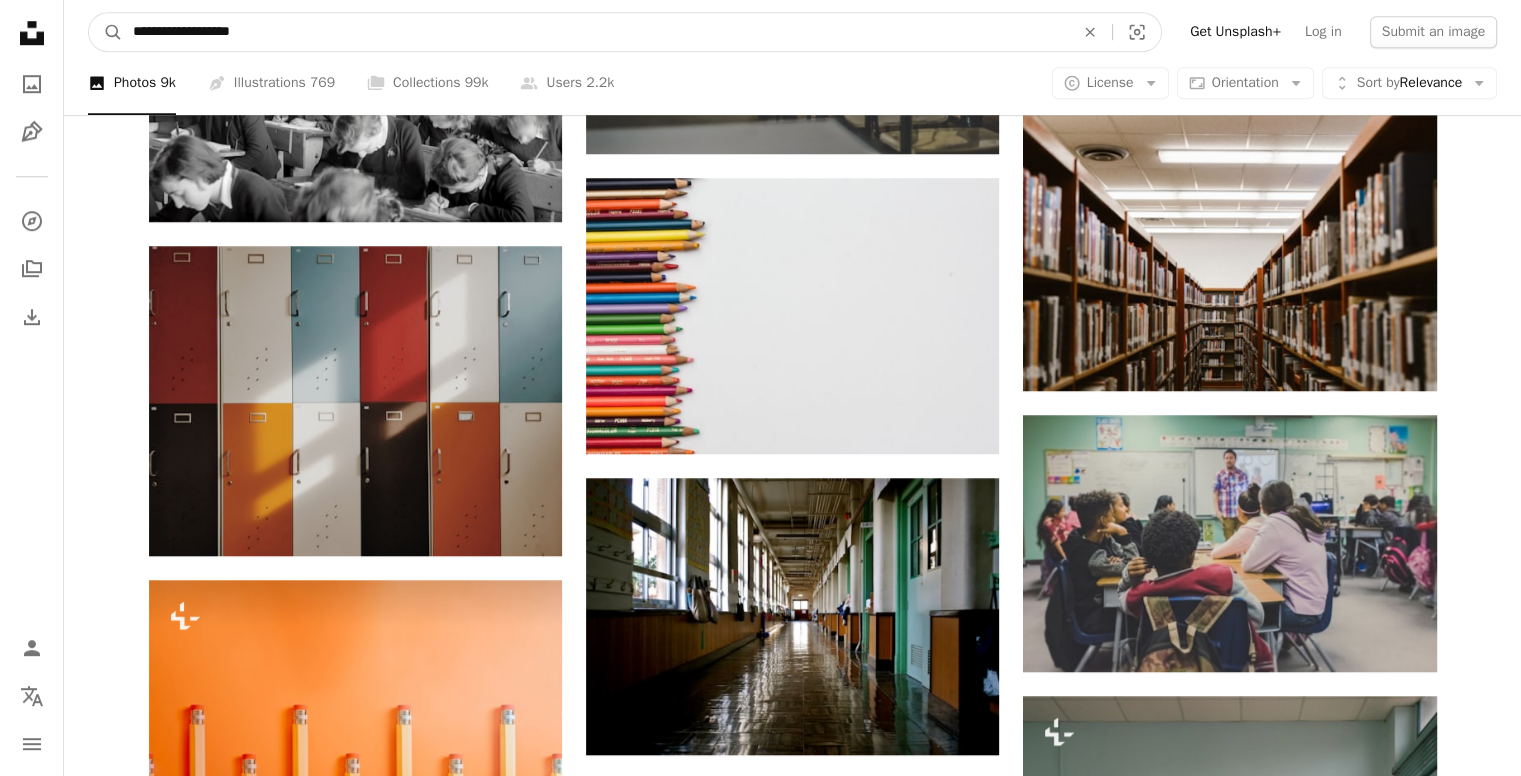 click on "A magnifying glass" at bounding box center (106, 32) 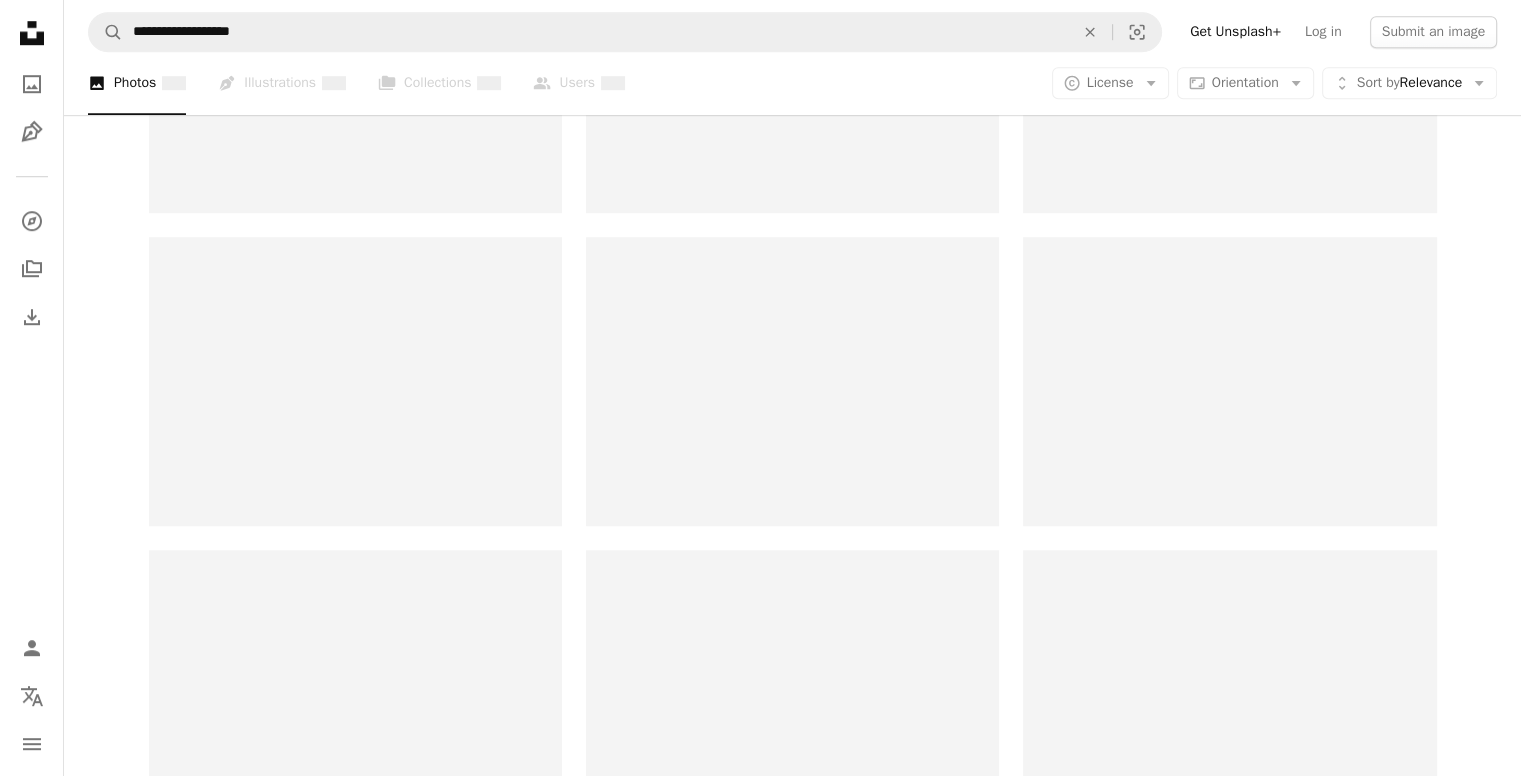 scroll, scrollTop: 0, scrollLeft: 0, axis: both 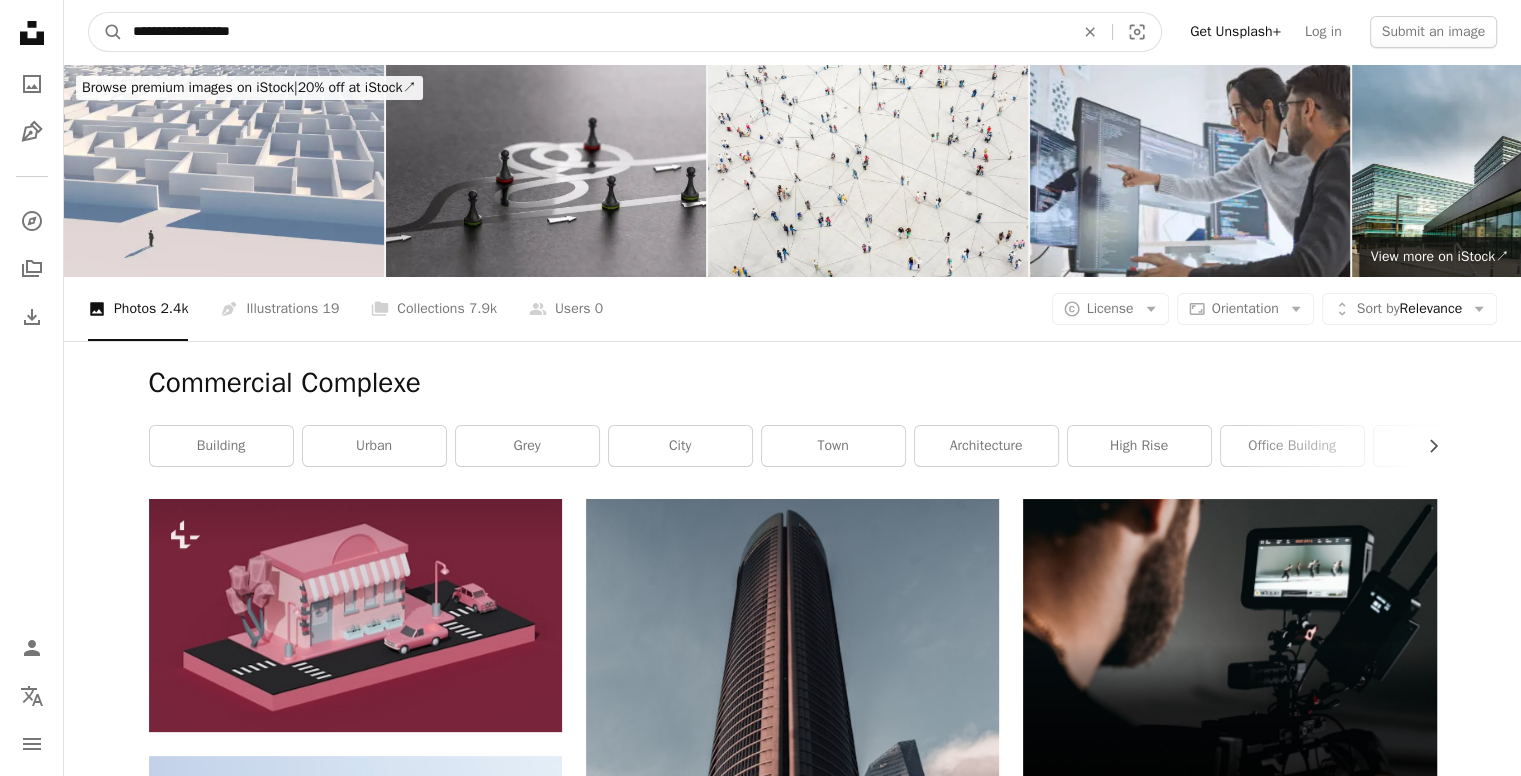 click on "**********" at bounding box center (595, 32) 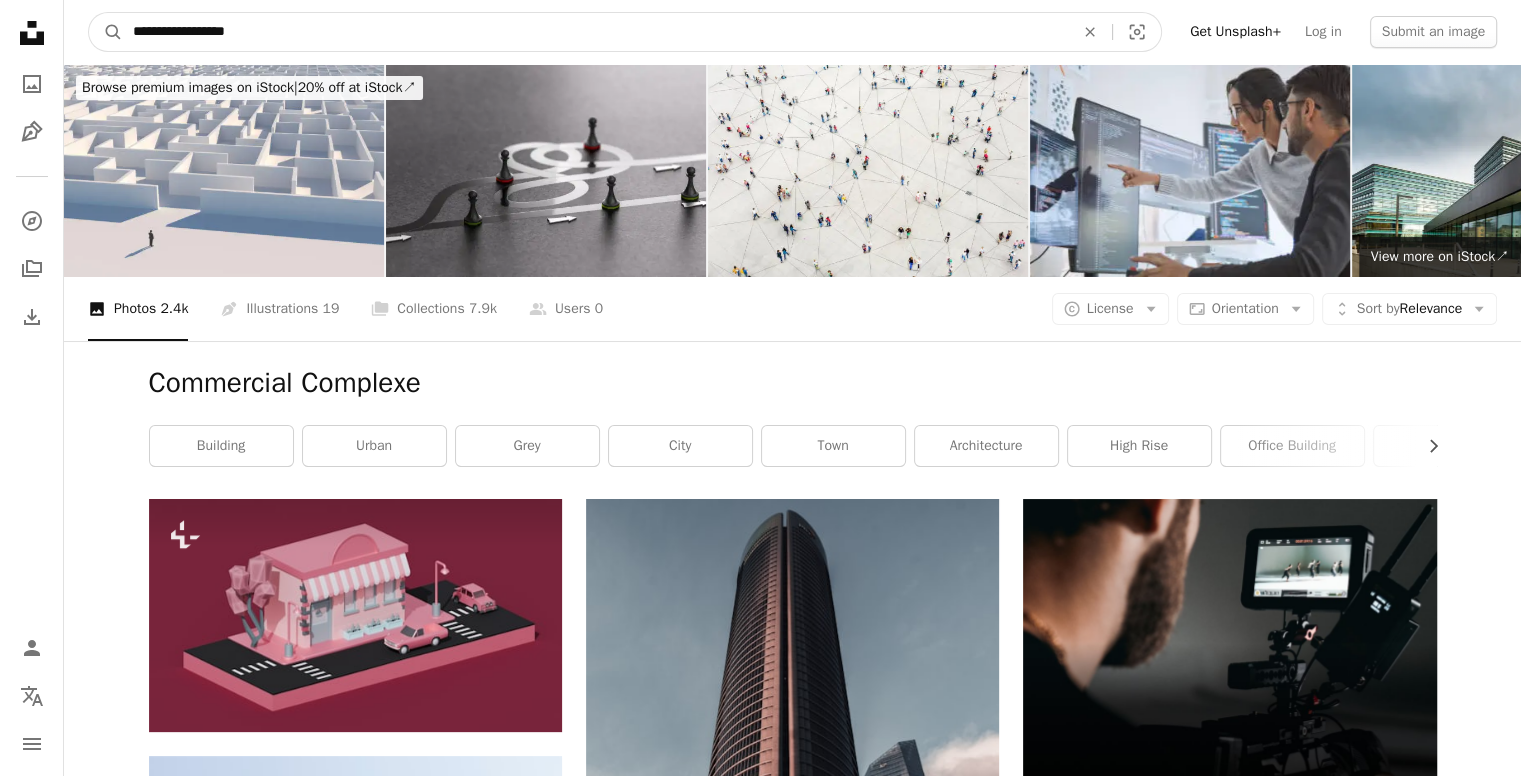 click on "A magnifying glass" at bounding box center [106, 32] 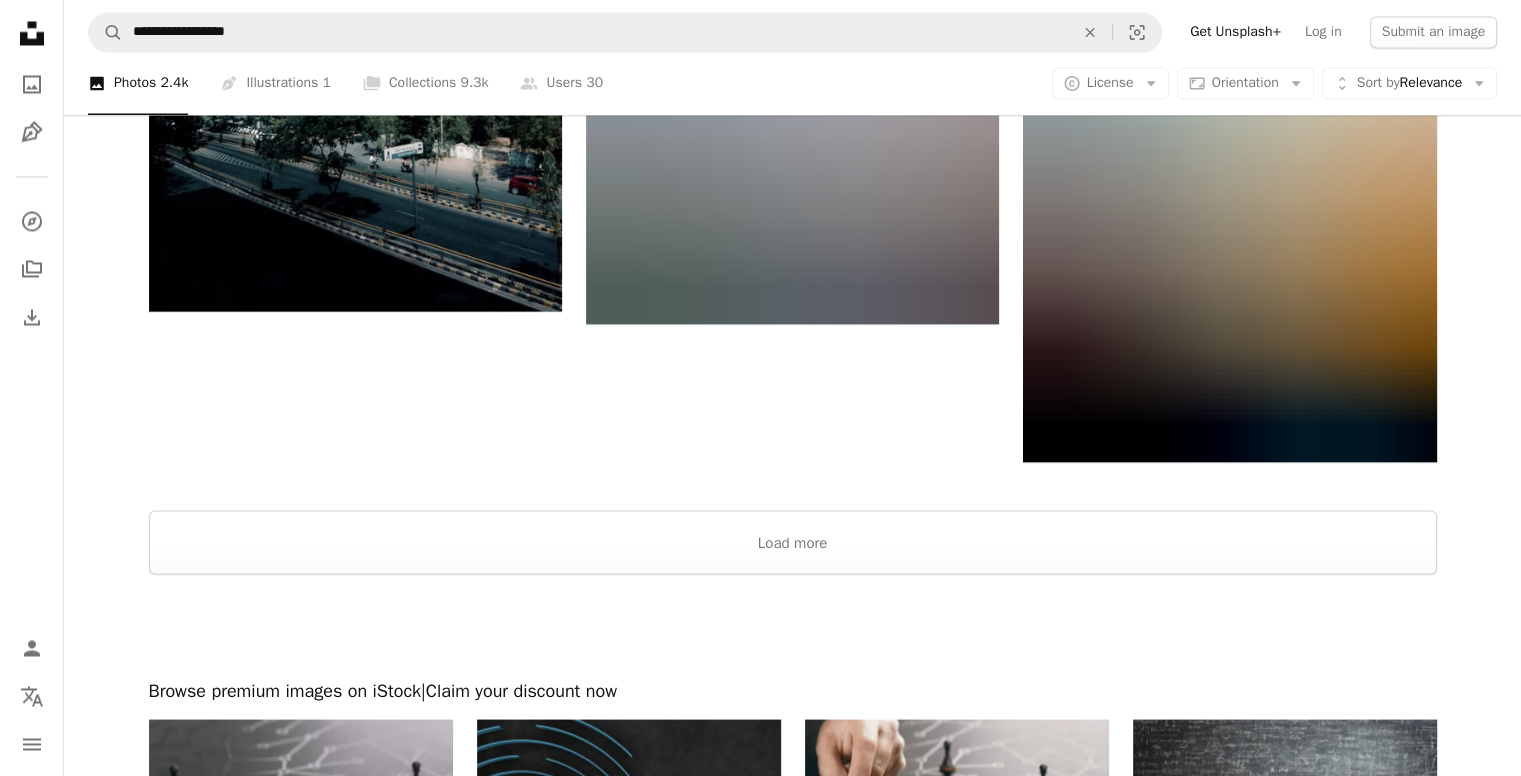 scroll, scrollTop: 3648, scrollLeft: 0, axis: vertical 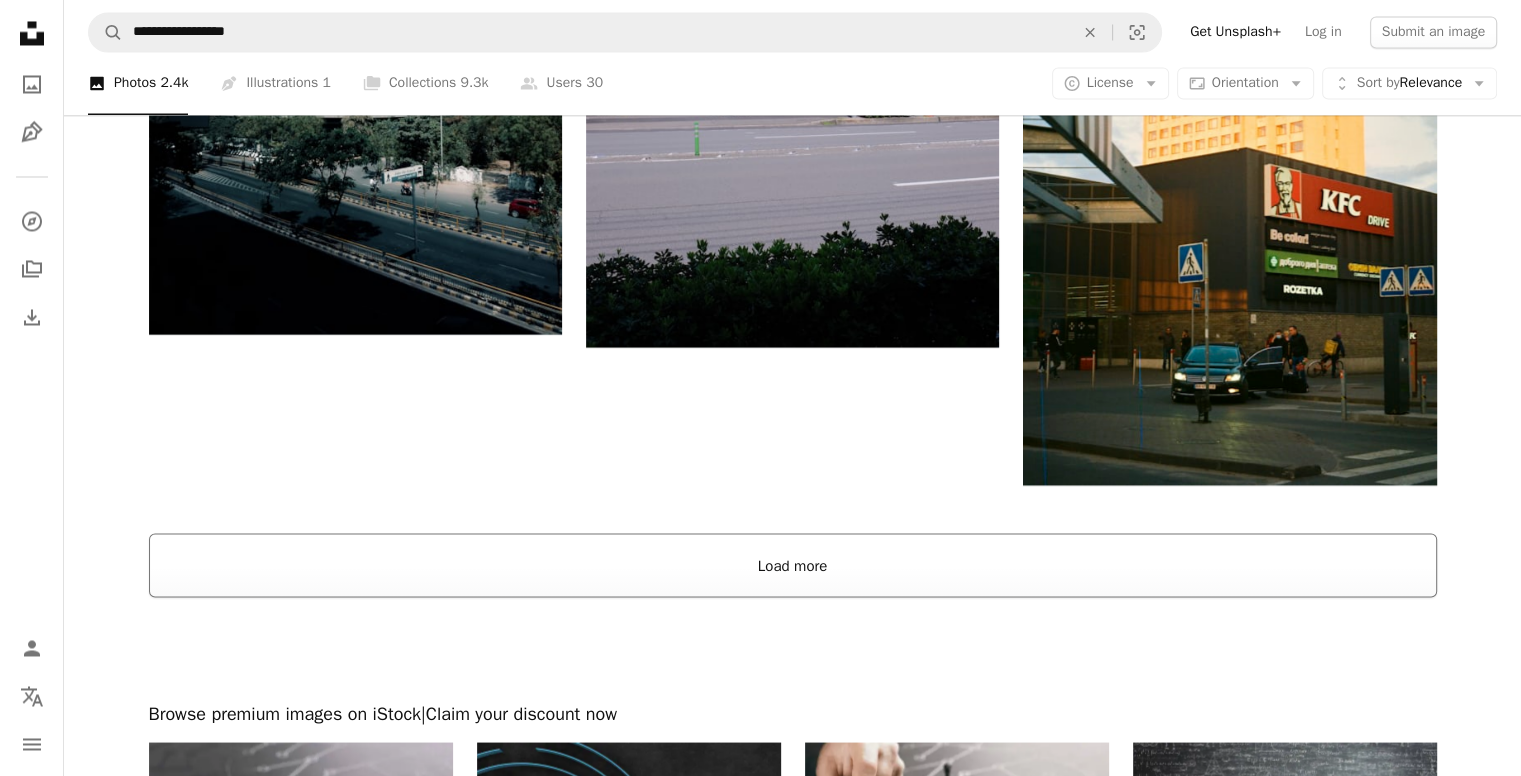 click on "Load more" at bounding box center [793, 565] 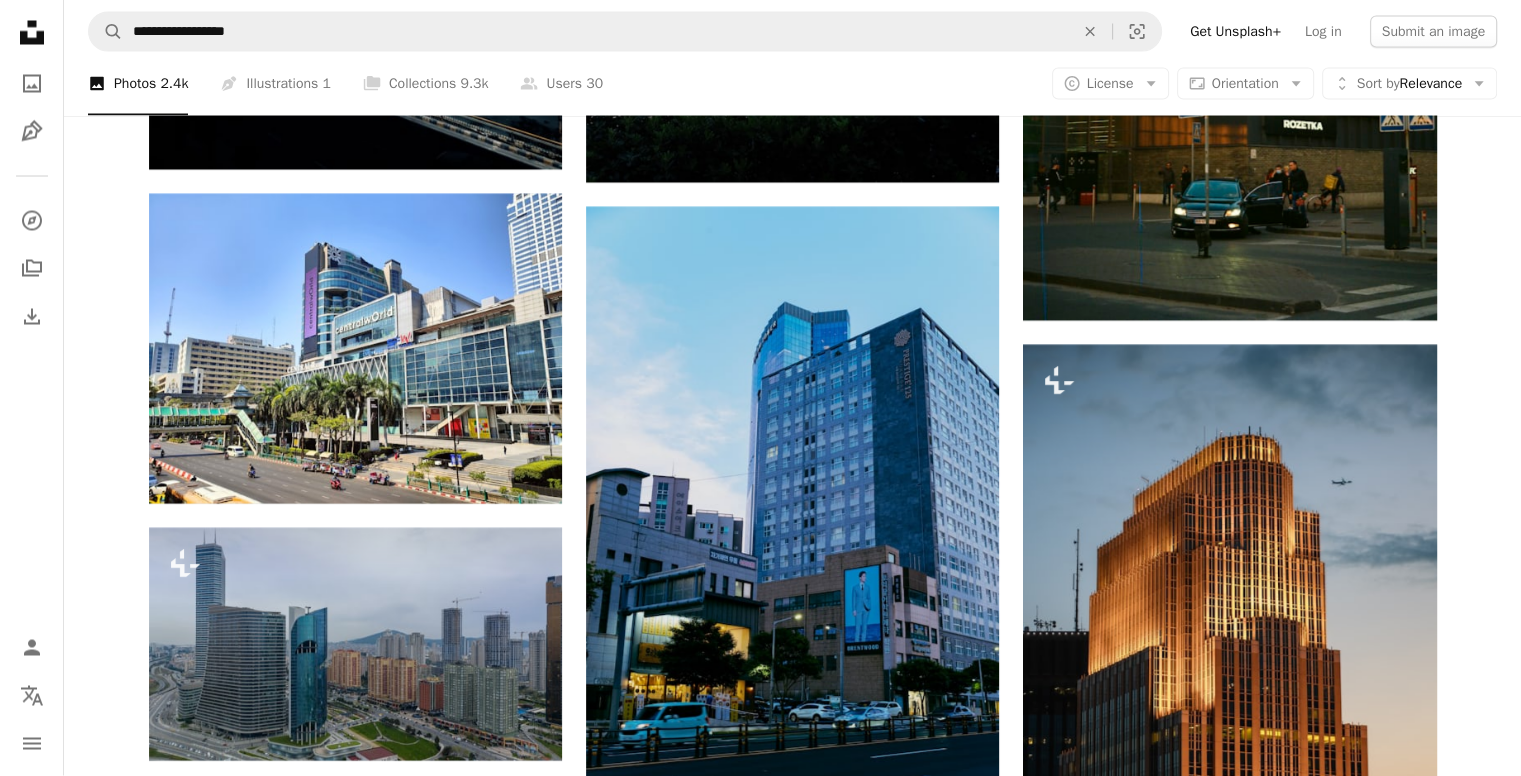 scroll, scrollTop: 3811, scrollLeft: 0, axis: vertical 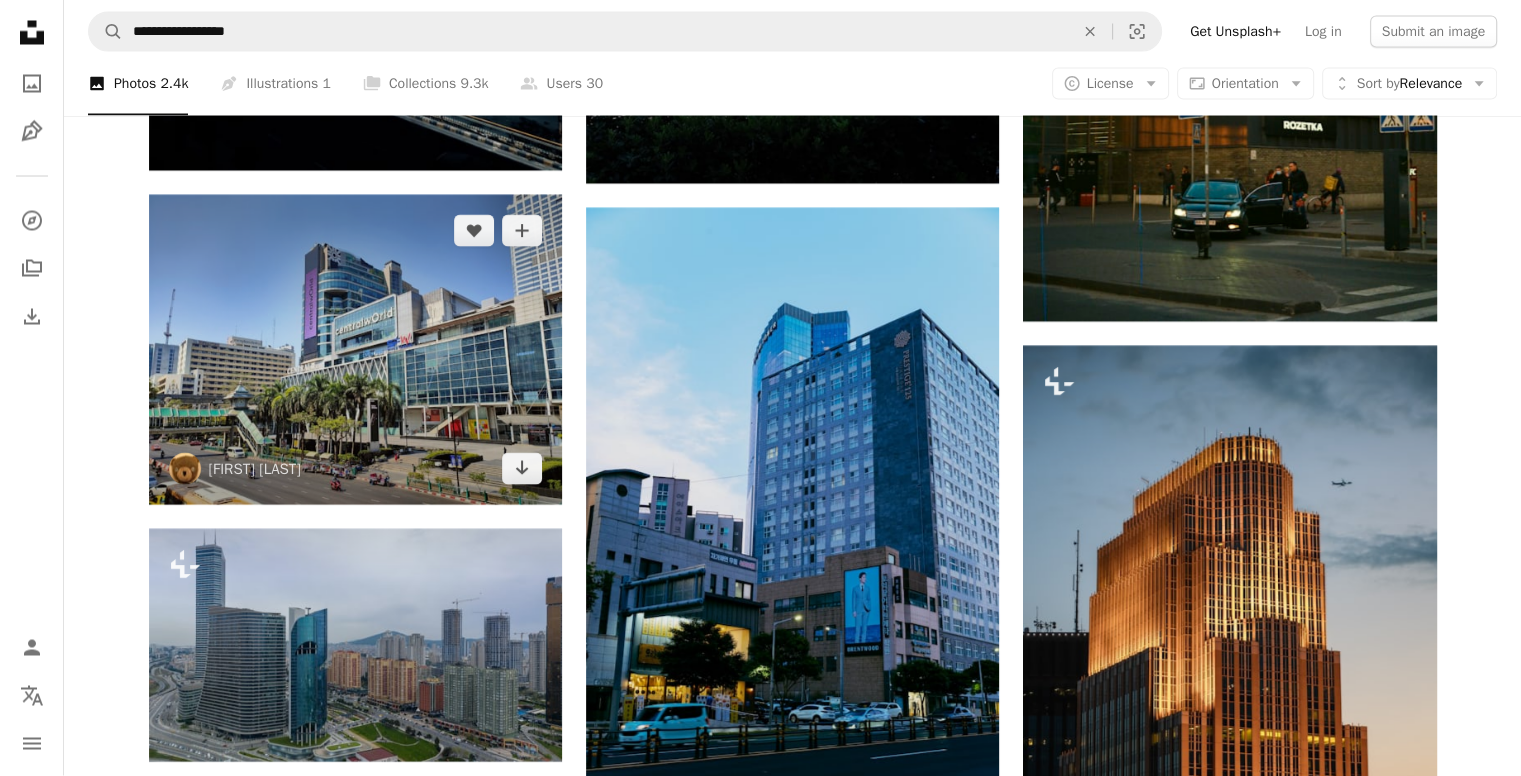 click at bounding box center (355, 350) 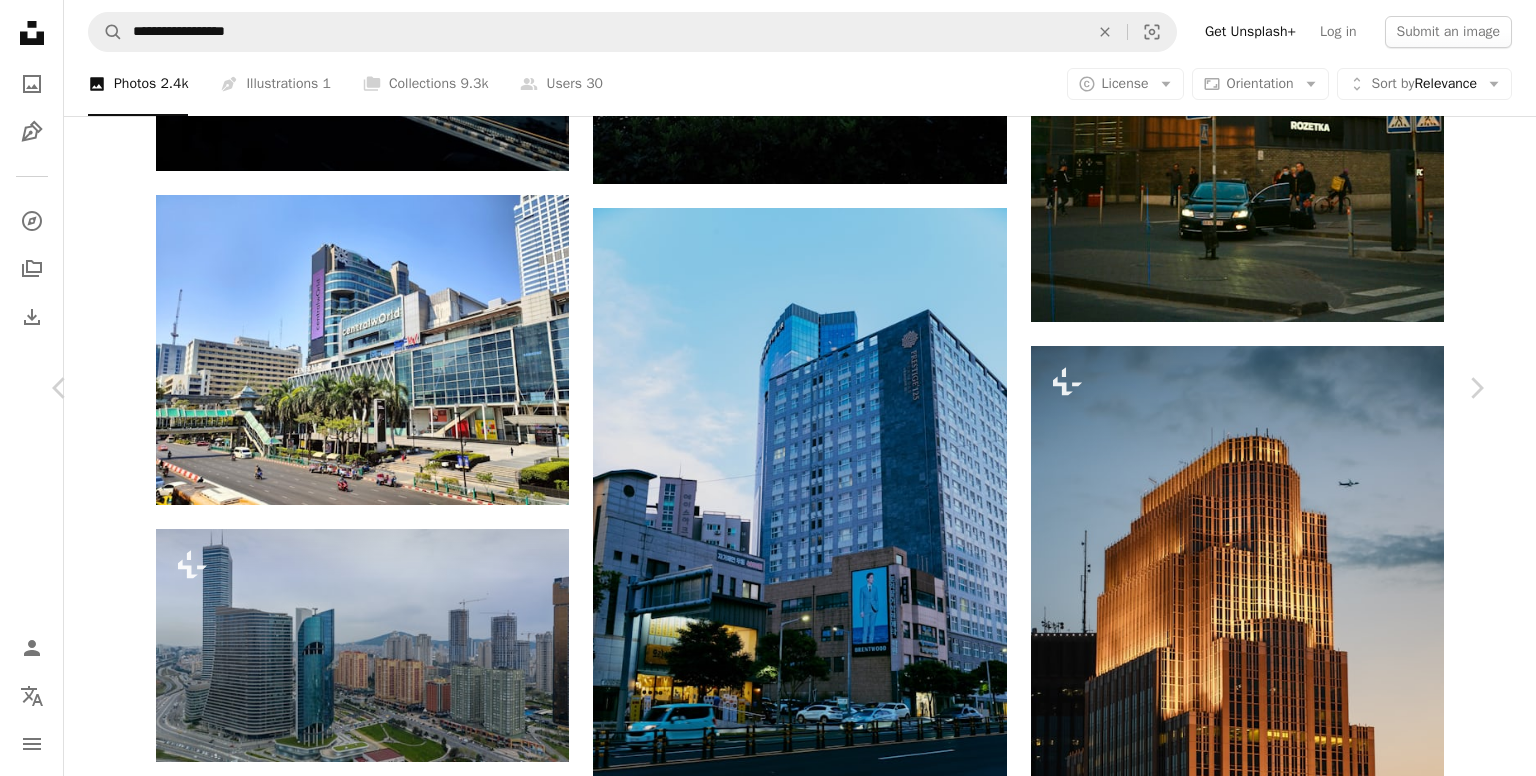 click on "Download free" at bounding box center (1287, 3591) 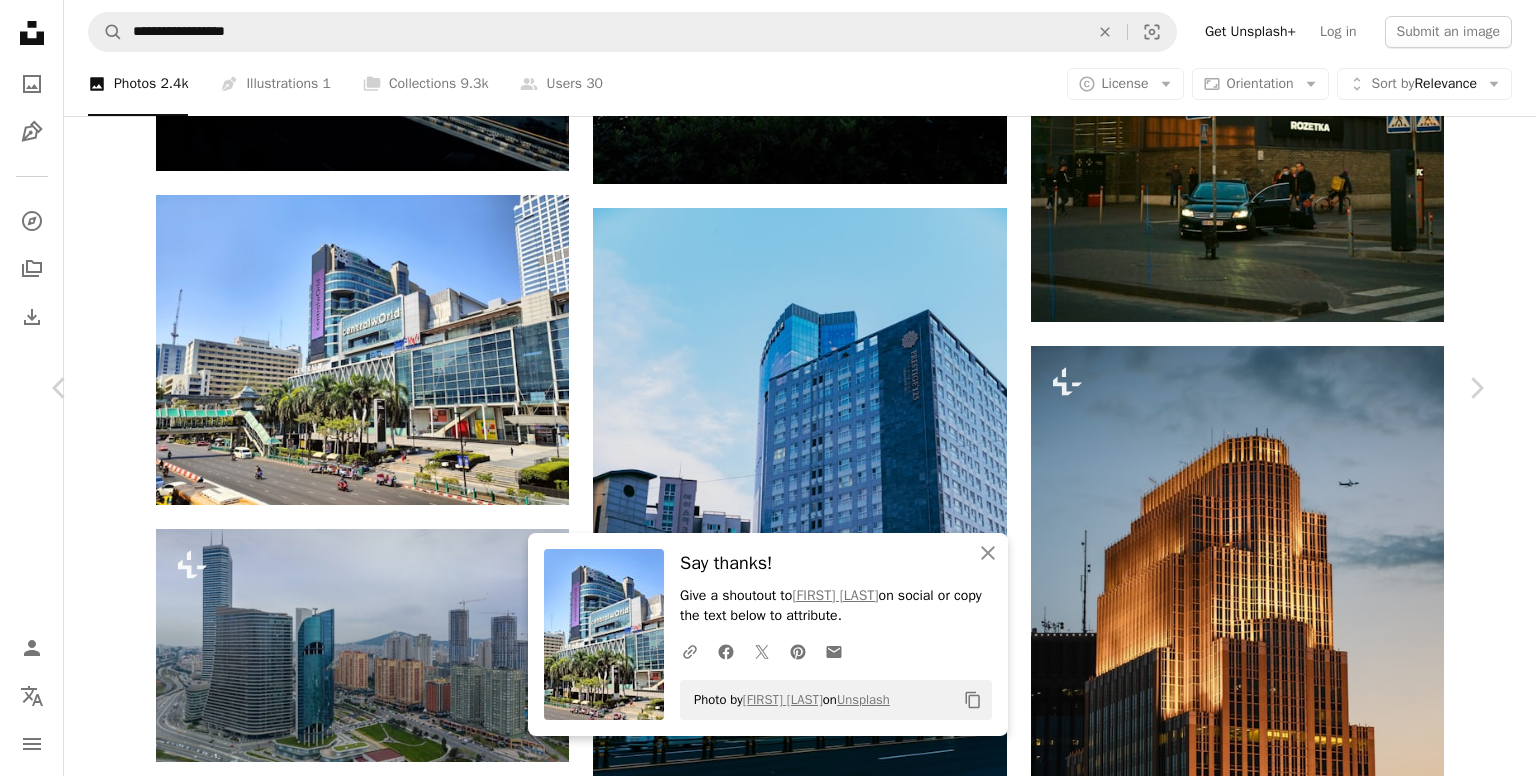 click on "An X shape Chevron left Chevron right An X shape Close Say thanks! Give a shoutout to [NAME] on social or copy the text below to attribute. A URL sharing icon (chains) Facebook icon X (formerly Twitter) icon Pinterest icon An envelope Photo by [NAME] on Unsplash
Copy content [NAME] [NAME] A heart A plus sign Download free Chevron down Zoom in Views 50,387 Downloads 371 A forward-right arrow Share Info icon Info More Actions A map marker [CITY], [STATE] Calendar outlined Published on March 4, 2023 Safety Free to use under the Unsplash License office road blue sky crowd buildings skyline shopping mall city skyline sunny tourist sunny day landmark entrance crowded skywalk bustling car building city construction Backgrounds Browse premium related images on iStock | Save 20% with code UNSPLASH20 View more on iStock ↗ Related images A heart A plus sign [NAME] Arrow pointing down A heart A plus sign [NAME] Arrow pointing down A heart For" at bounding box center [768, 3932] 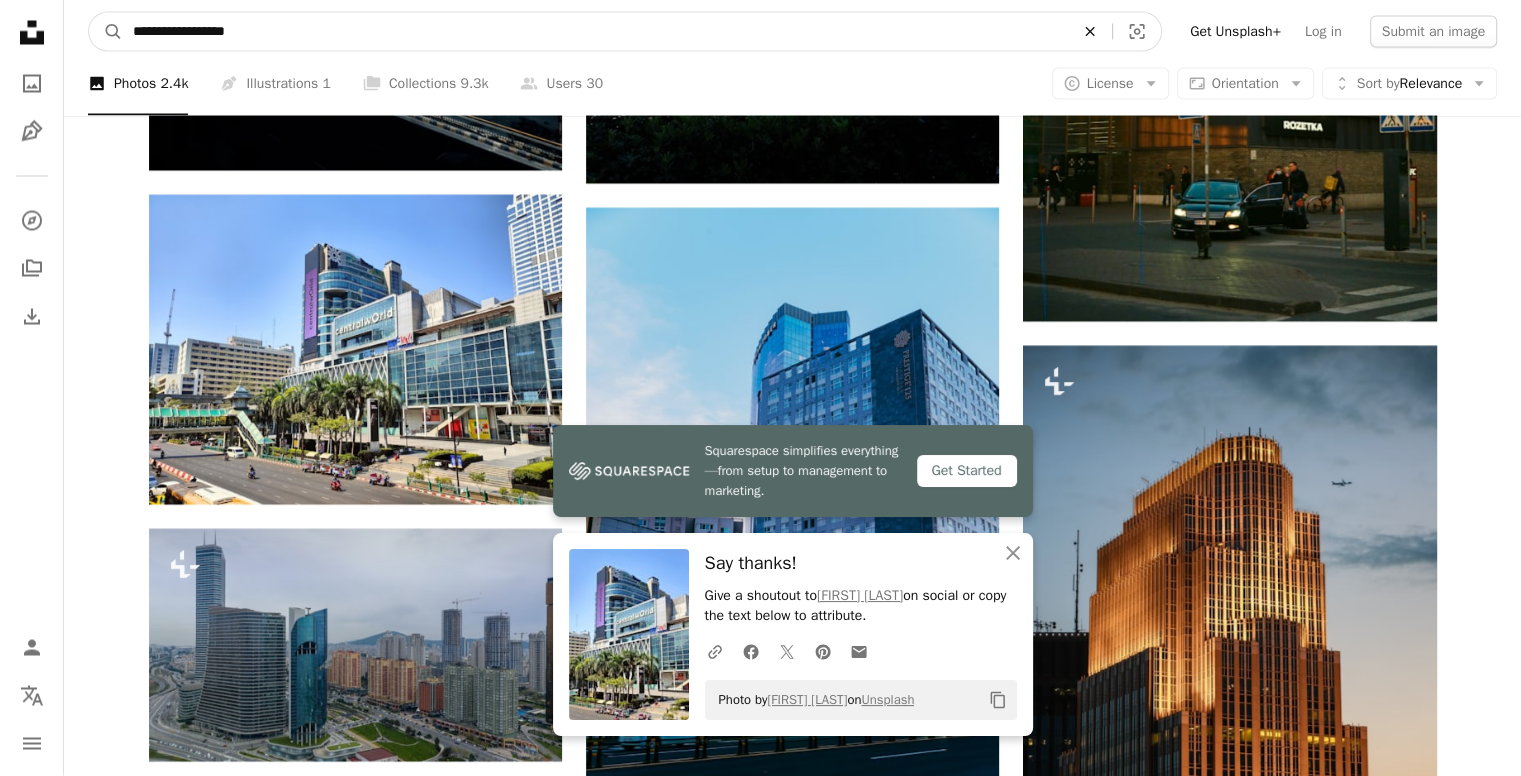 click on "An X shape" 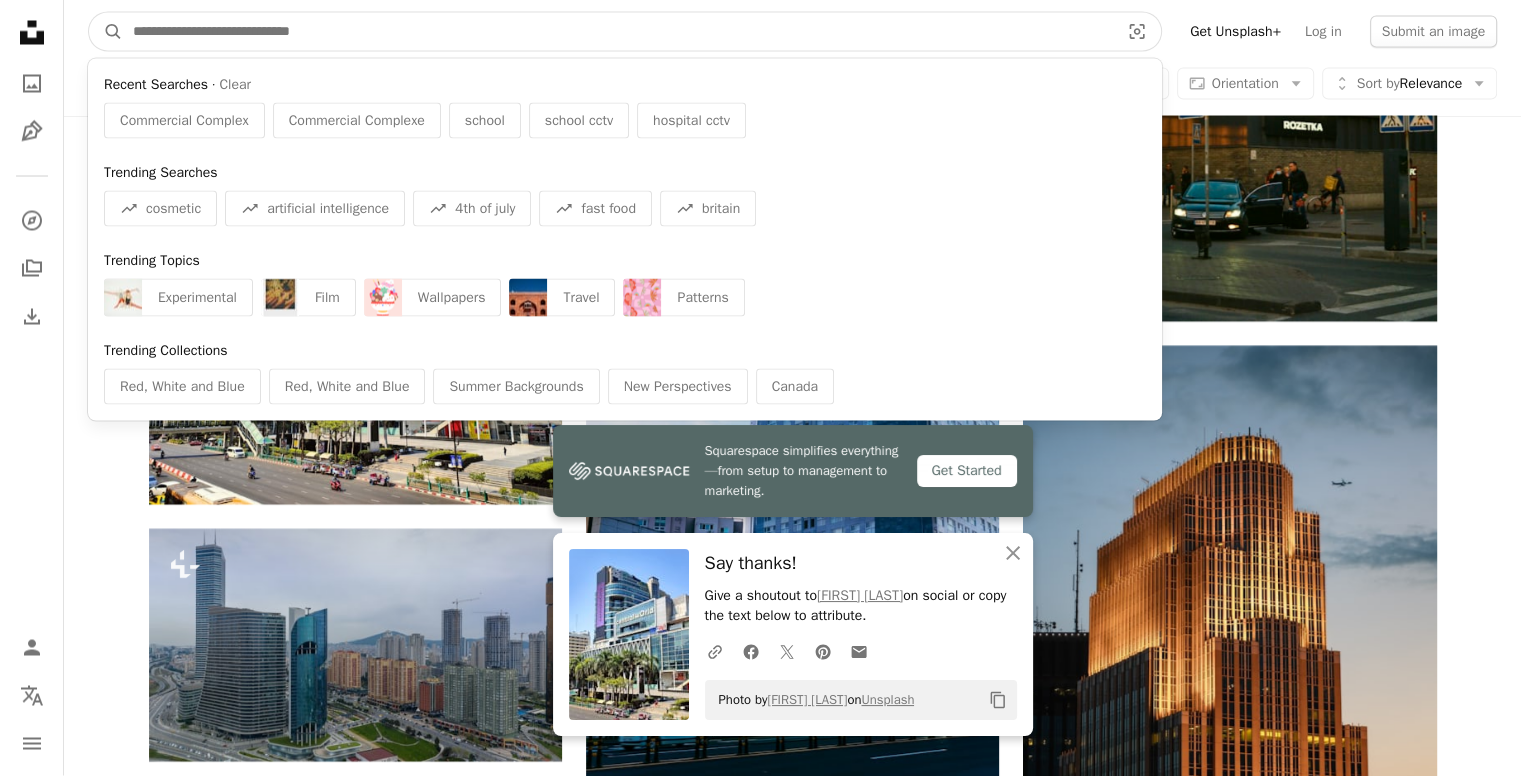 click at bounding box center [618, 32] 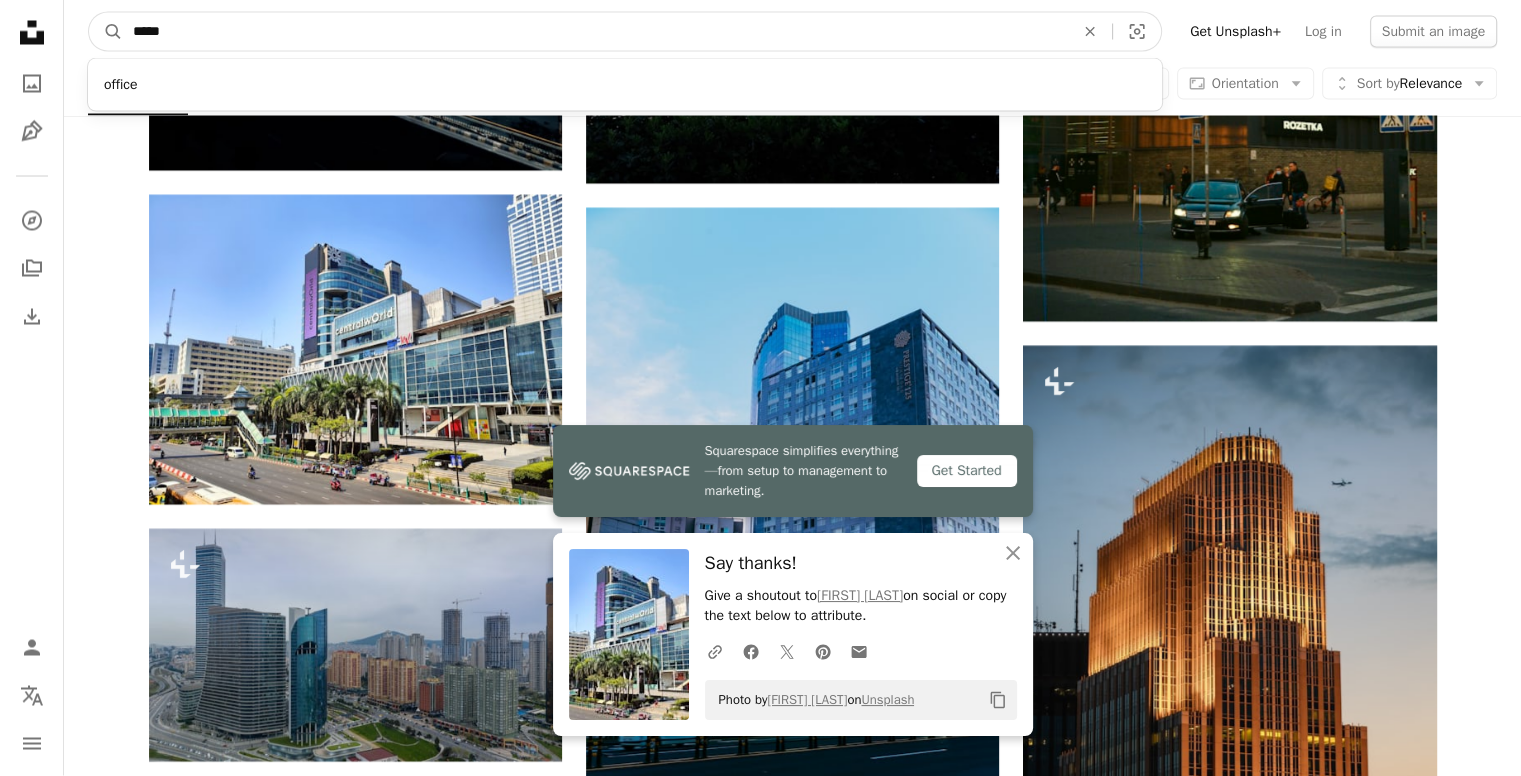 type on "******" 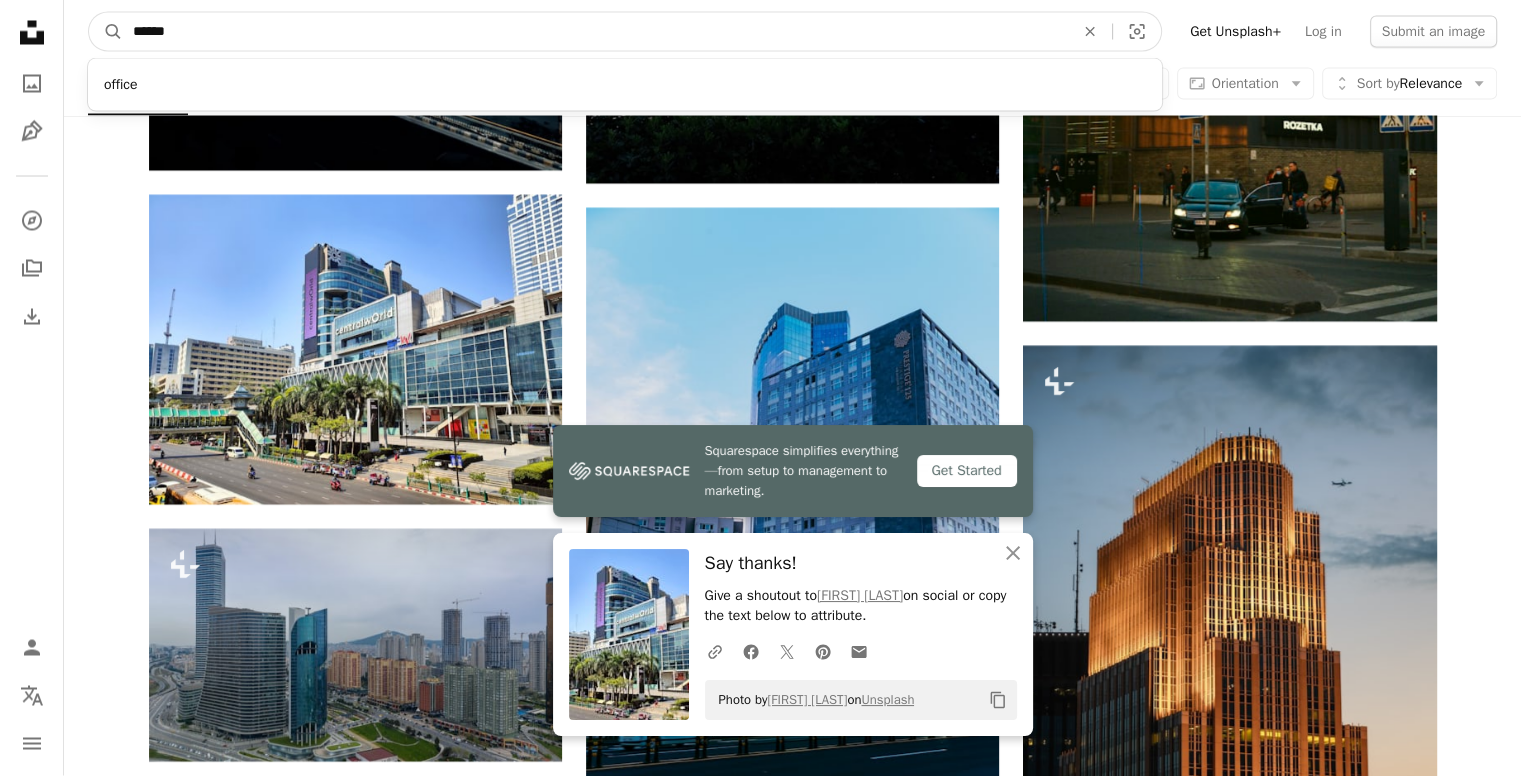 click on "A magnifying glass" at bounding box center (106, 32) 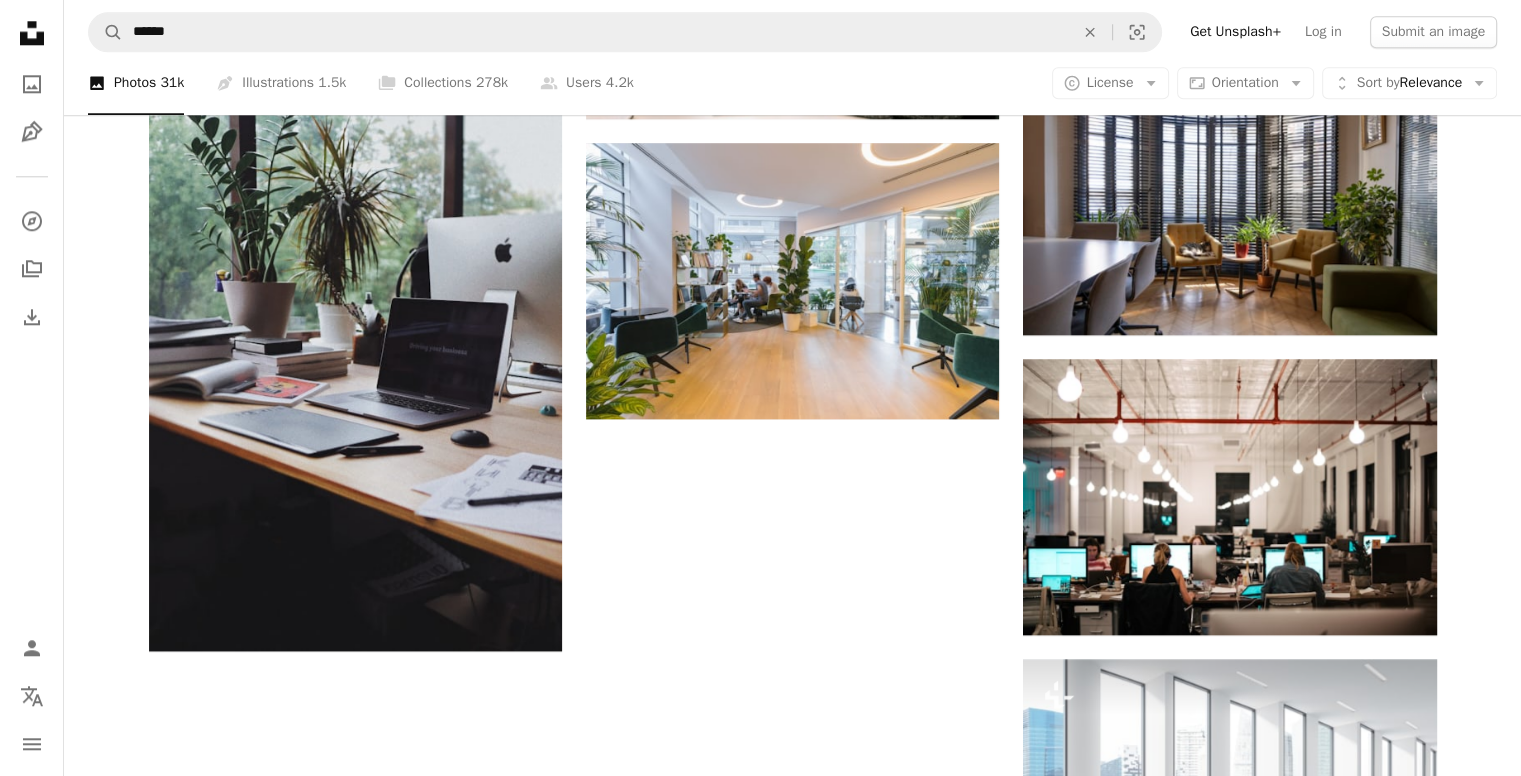 scroll, scrollTop: 2204, scrollLeft: 0, axis: vertical 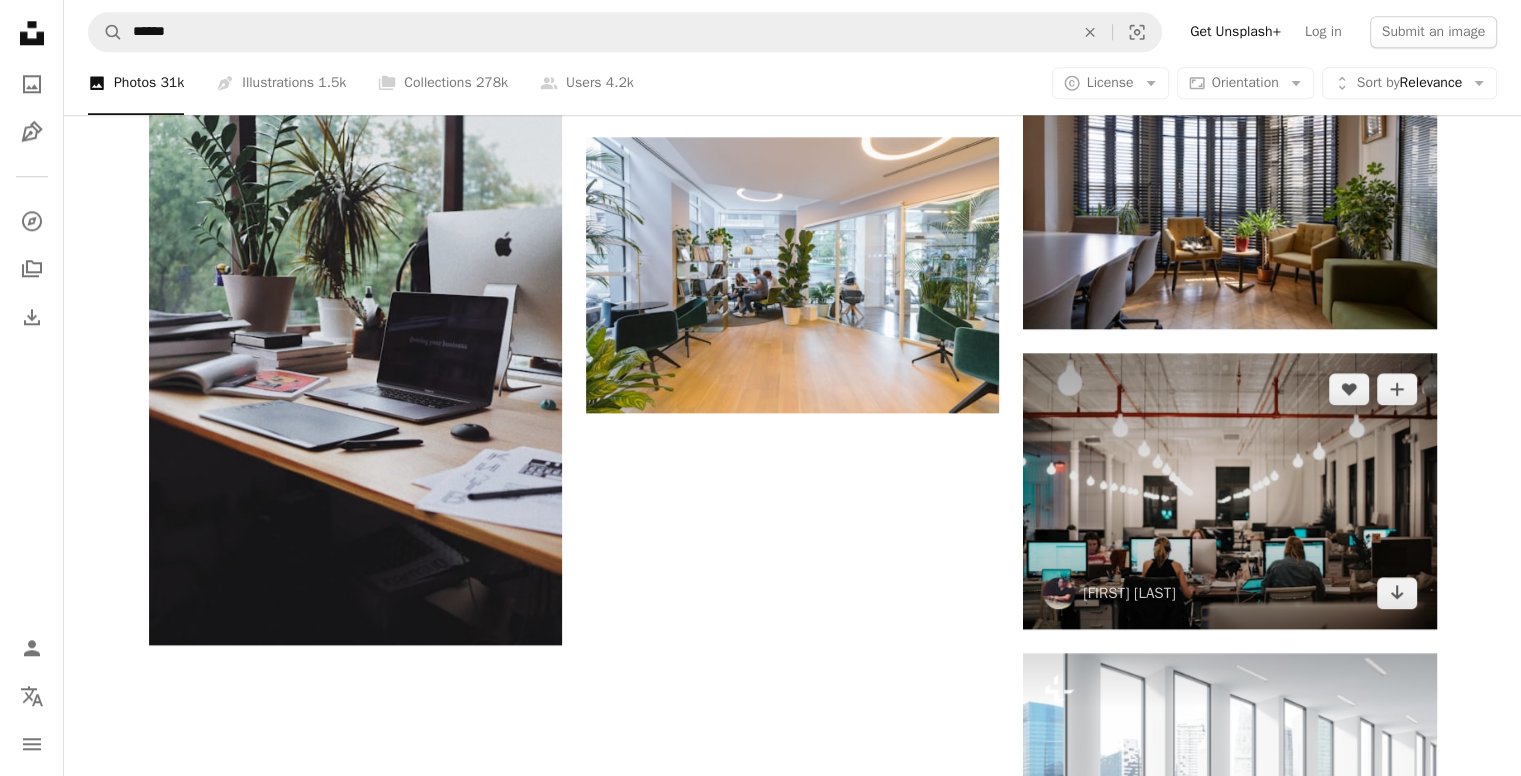 click at bounding box center (1229, 490) 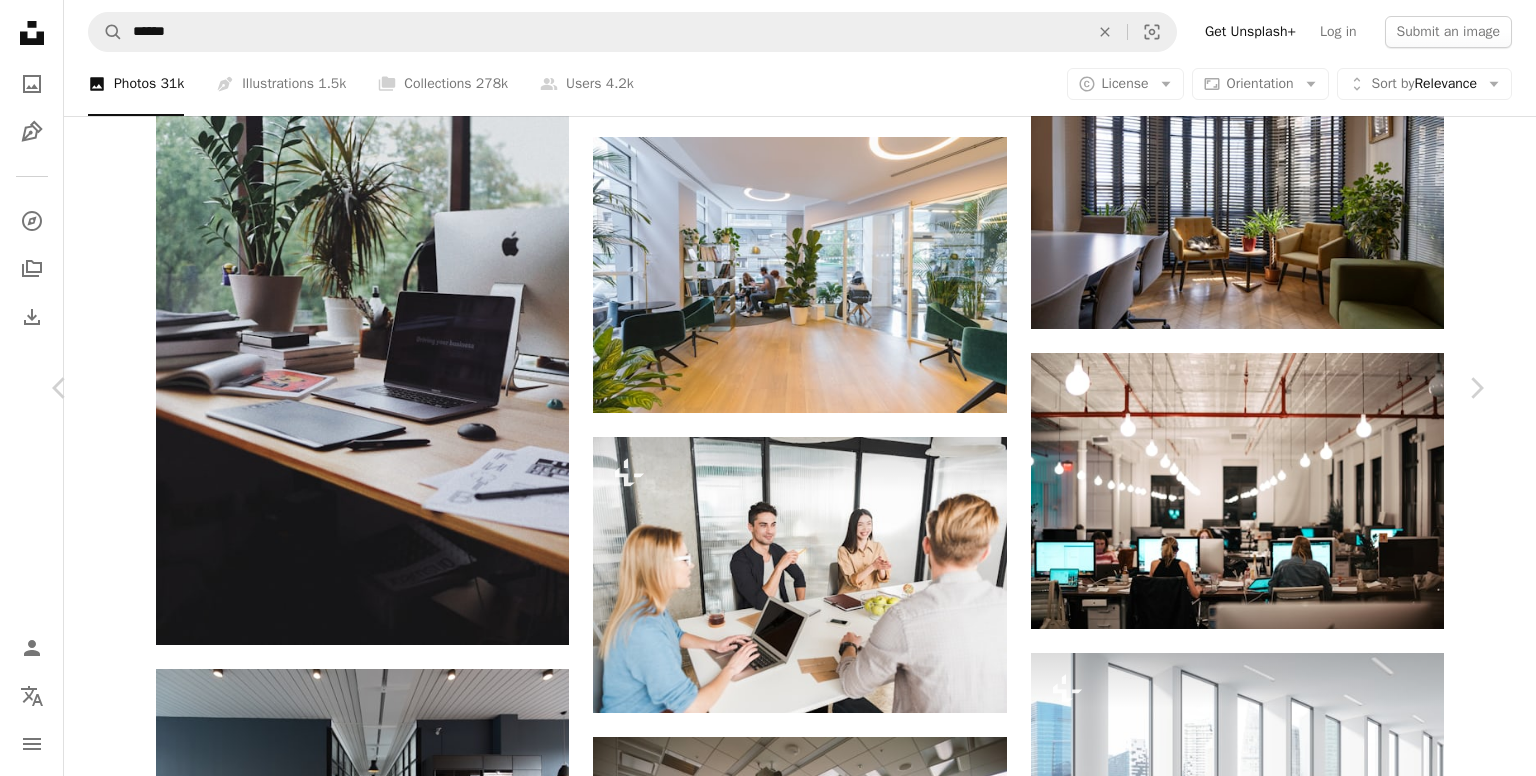 click on "Download free" at bounding box center [1287, 4636] 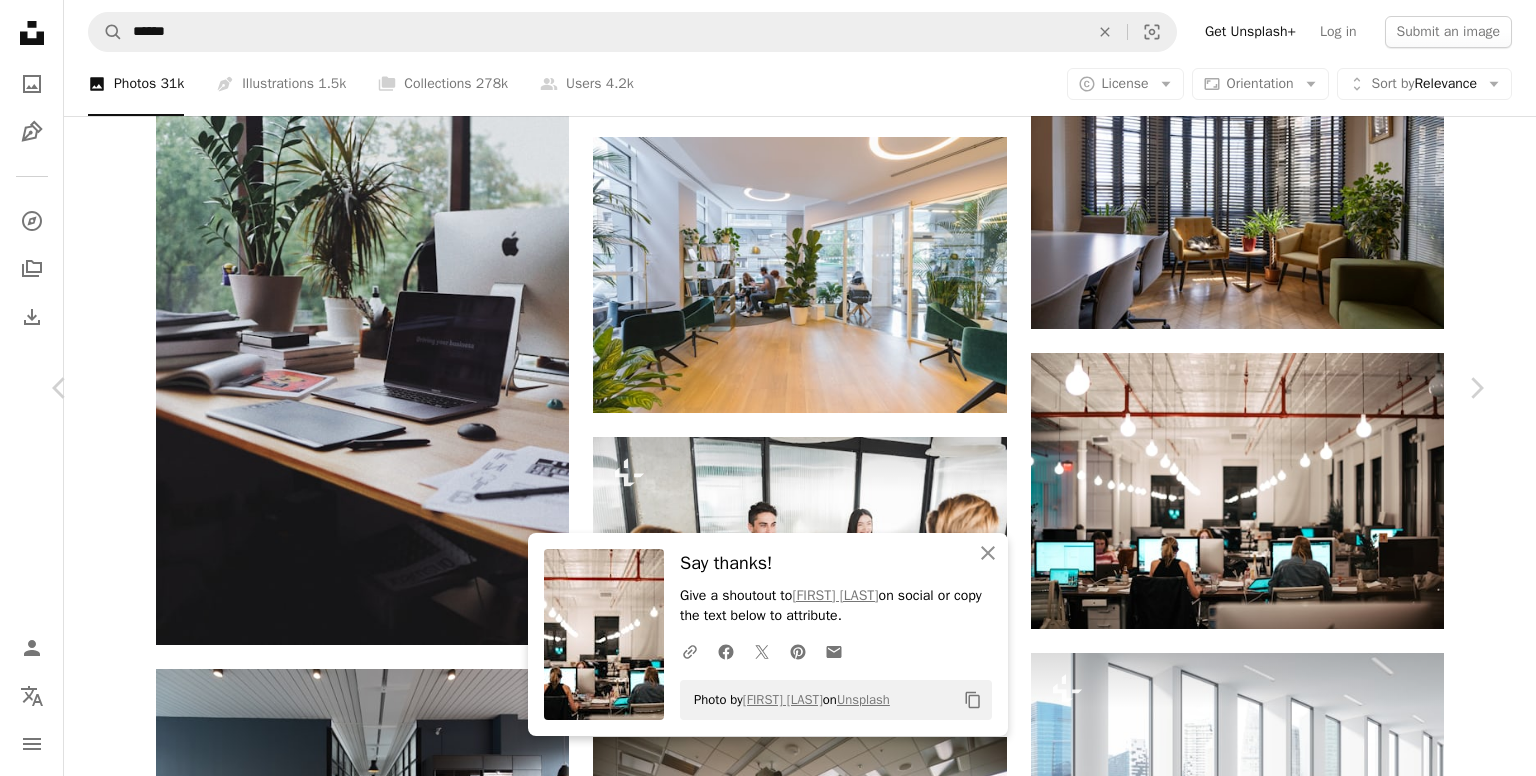 click on "An X shape Chevron left Chevron right An X shape Close Say thanks! Give a shoutout to [FIRST] [LAST] on social or copy the text below to attribute. A URL sharing icon (chains) Facebook icon X (formerly Twitter) icon Pinterest icon An envelope Photo by [FIRST] [LAST] on Unsplash
Copy content [FIRST] [LAST] [FIRST][LAST] A heart A plus sign Download free Chevron down Zoom in Views 19,494,151 Downloads 412,860 Featured in Business & Work A forward-right arrow Share Info icon Info More Actions Calendar outlined Published on December 2, 2020 Camera SONY, ILCE-7M3 Safety Free to use under the Unsplash License office business technology company startup [CITY] [STATE] human computer work grey furniture table desk electronics screen monitor display indoors lcd screen Creative Commons images Browse premium related images on iStock  |  Save 20% with code UNSPLASH20 View more on iStock  ↗ Related images A heart A plus sign DFY® 디에프와이 Arrow pointing down A heart A plus sign DFY® 디에프와이 For" at bounding box center (768, 4977) 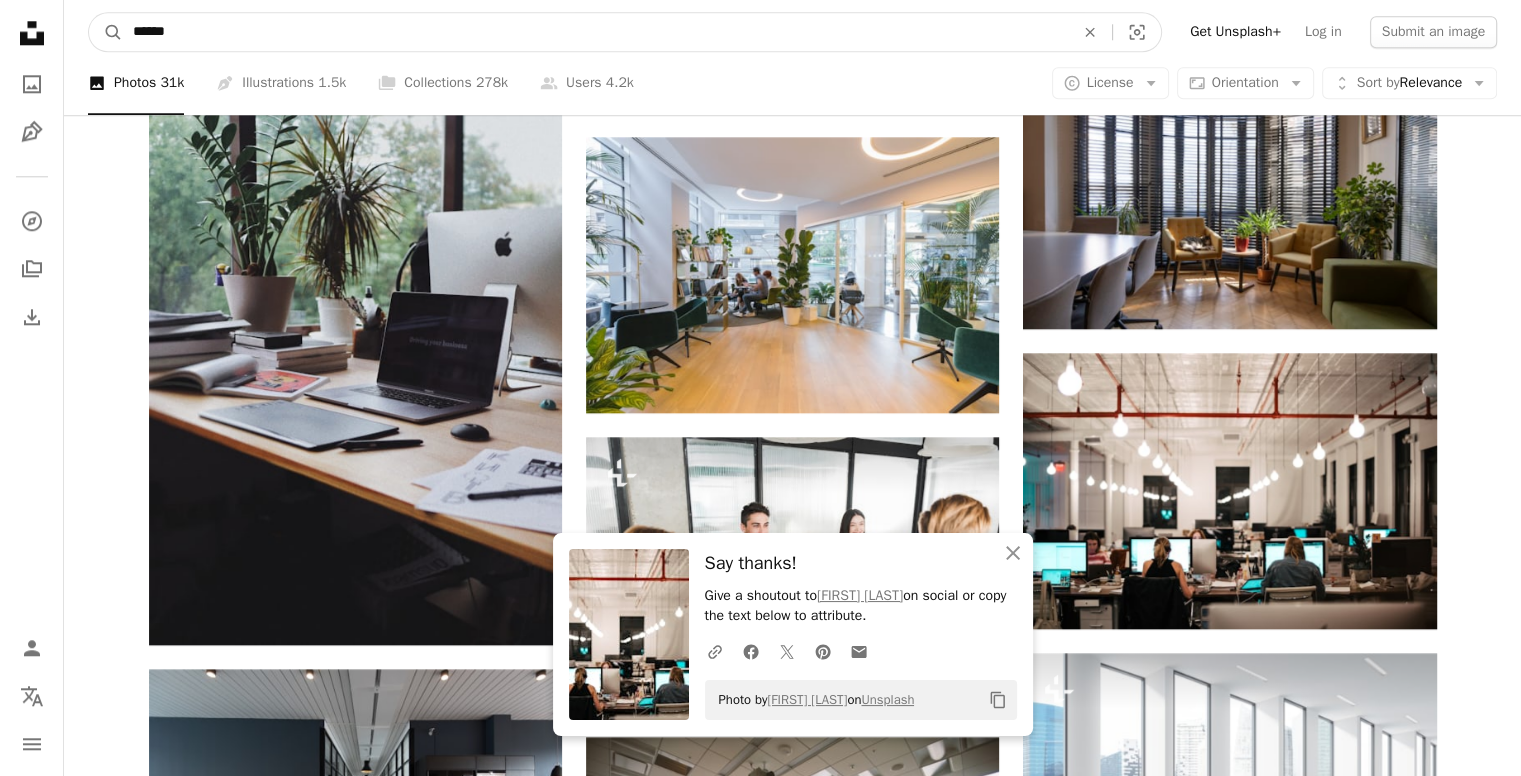 click on "******" at bounding box center [595, 32] 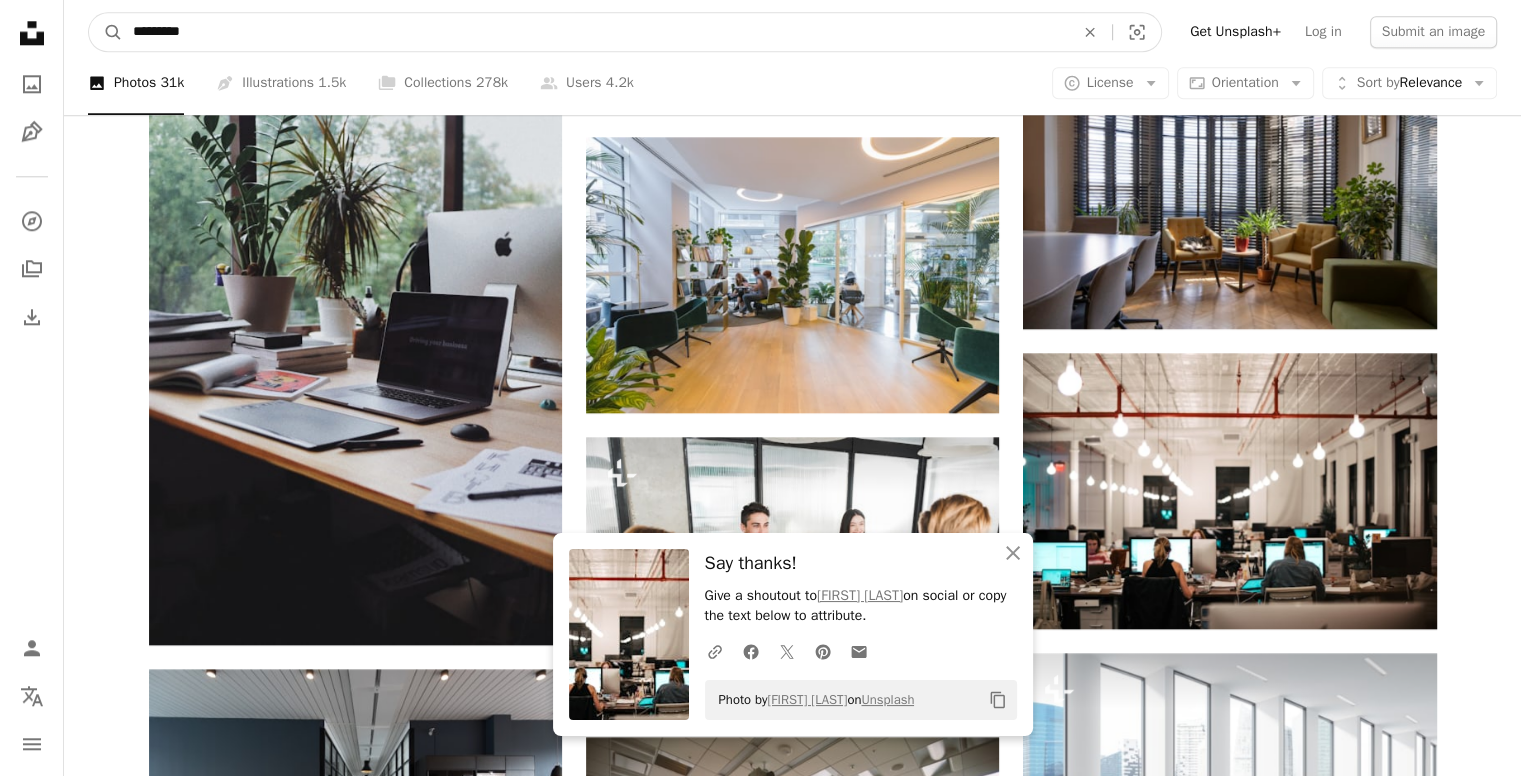 type on "**********" 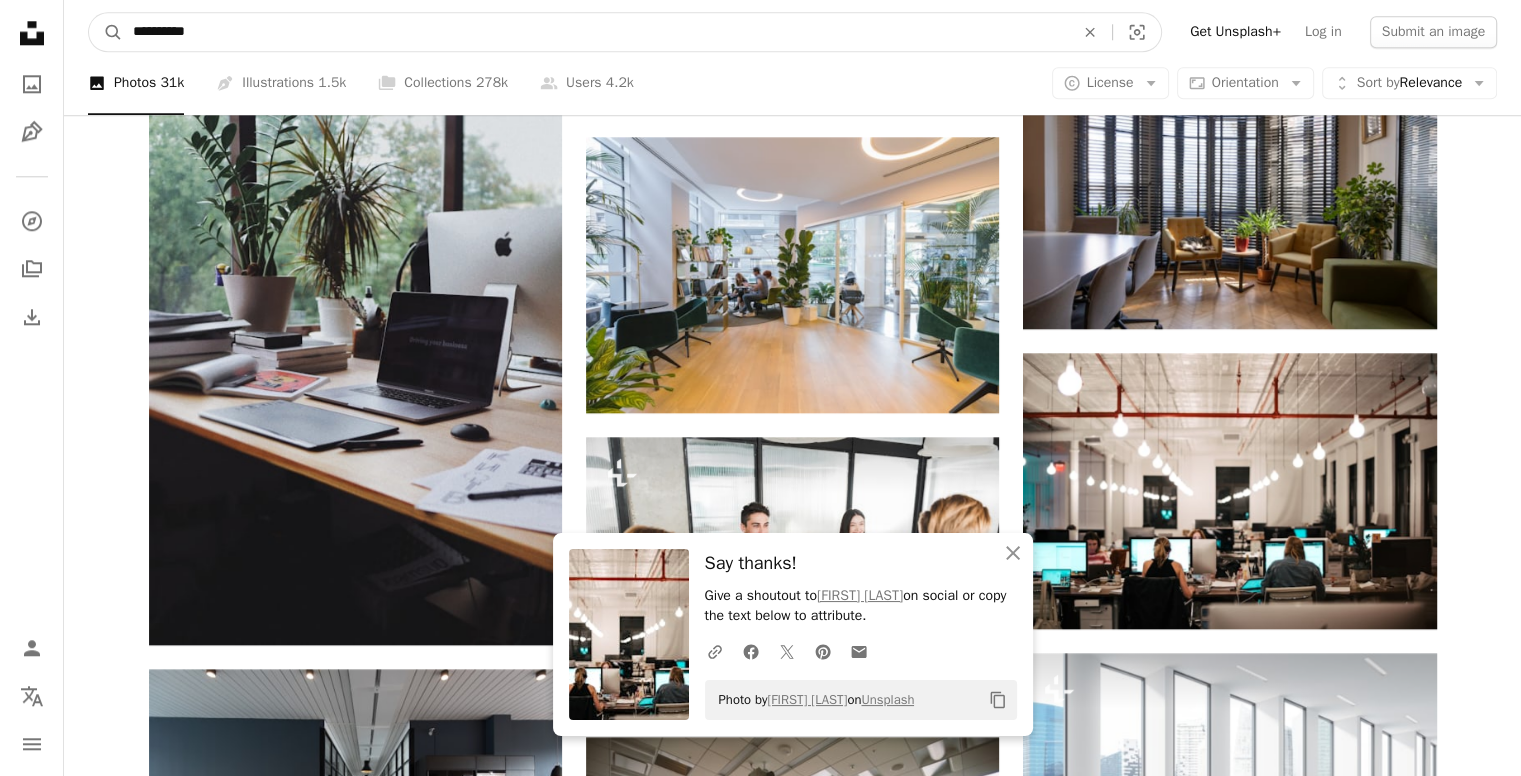 click on "A magnifying glass" at bounding box center (106, 32) 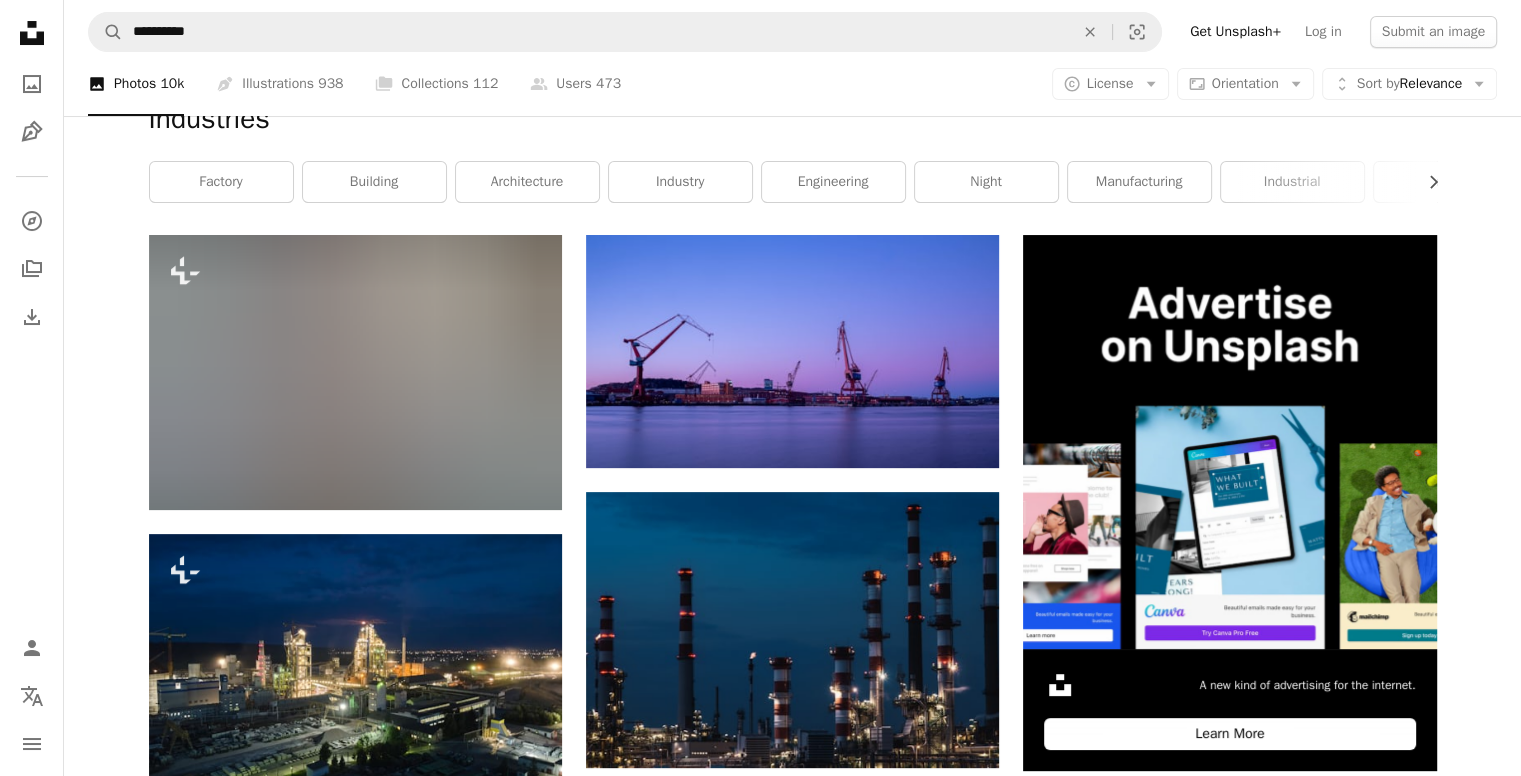scroll, scrollTop: 264, scrollLeft: 0, axis: vertical 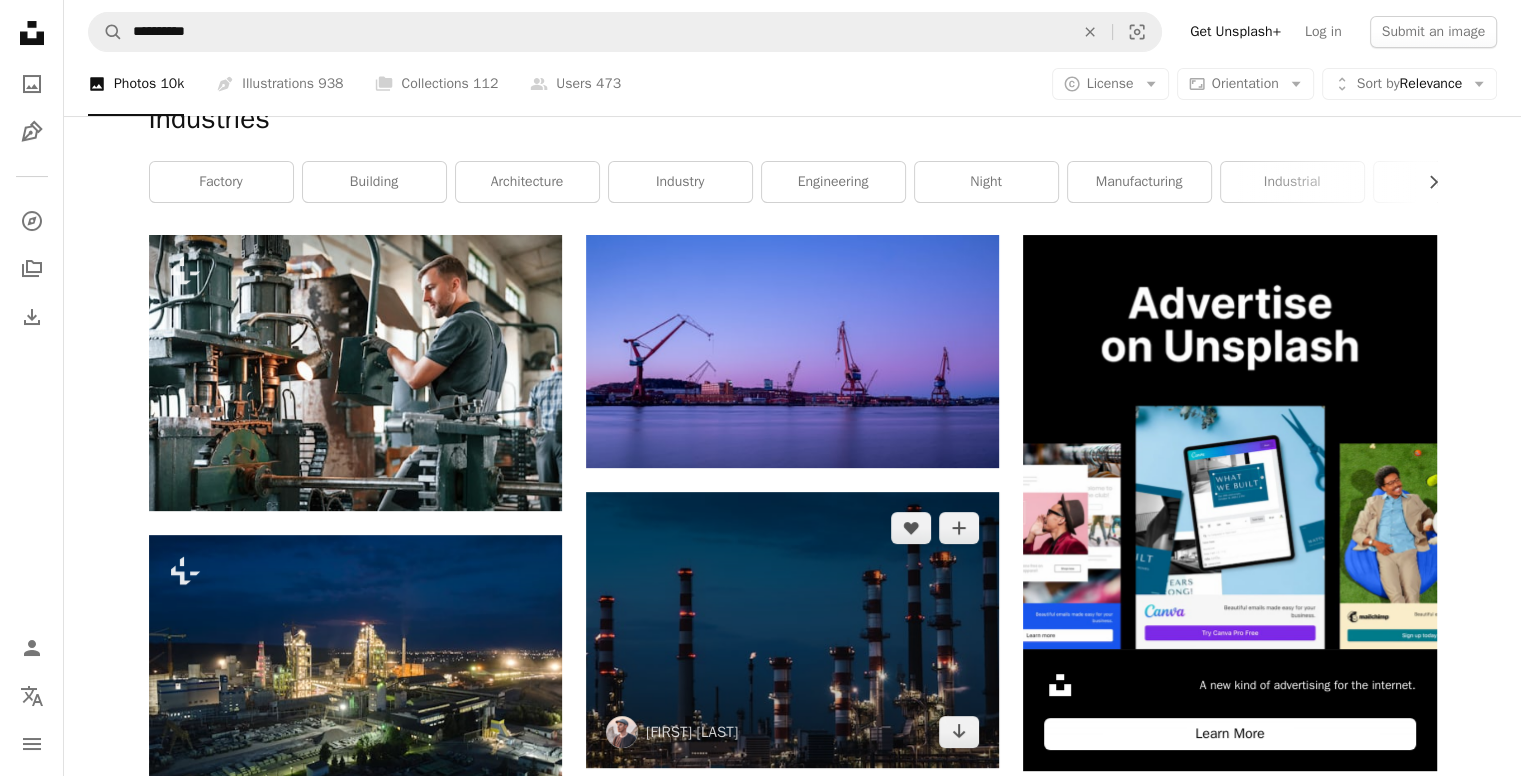 click at bounding box center (792, 630) 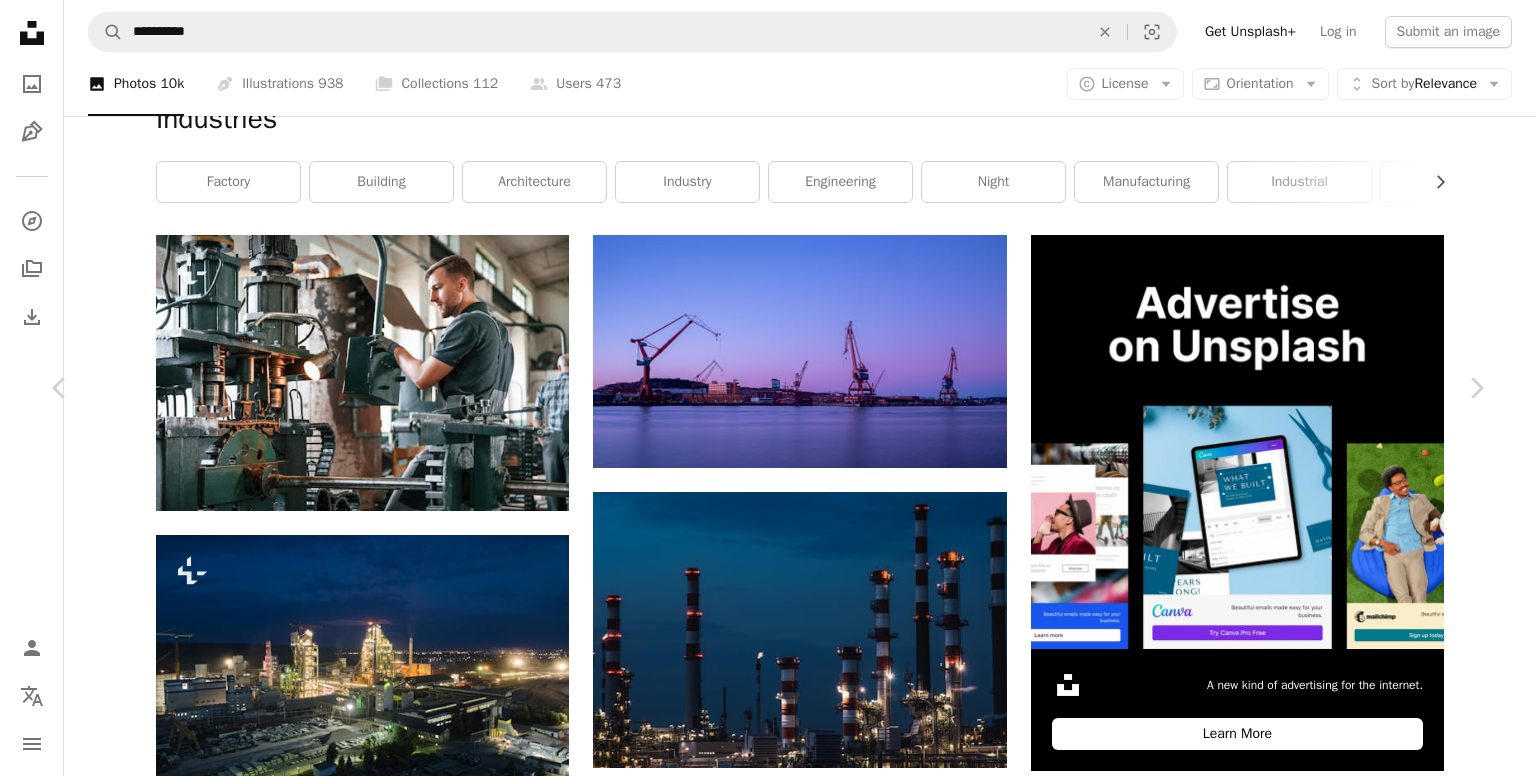 click on "An X shape Chevron left Chevron right [FIRST] [LAST] [FIRST] A heart A plus sign Download free Chevron down Zoom in Views 4,518,813 Downloads 52,393 A forward-right arrow Share Info icon Info More Actions The Oil Refinery Factory. A map marker [COUNTRY] Calendar outlined Published on April 27, 2020 Camera NIKON CORPORATION, NIKON D750 Safety Free to use under the Unsplash License business dark money plant night energy factory industry industrial oil production fuel twilight refinery tube tubes building architecture grey environment Free images Browse premium related images on iStock  |  Save 20% with code UNSPLASH20 View more on iStock  ↗ Related images A heart A plus sign Road Ahead Arrow pointing down A heart A plus sign ADIGUN AMPA Arrow pointing down A heart A plus sign [FIRST] Arrow pointing down Plus sign for Unsplash+ A heart A plus sign [FIRST] [LAST] For  Unsplash+ A lock Download A heart A plus sign [FIRST] [LAST] Arrow pointing down A heart A plus sign" at bounding box center (768, 4304) 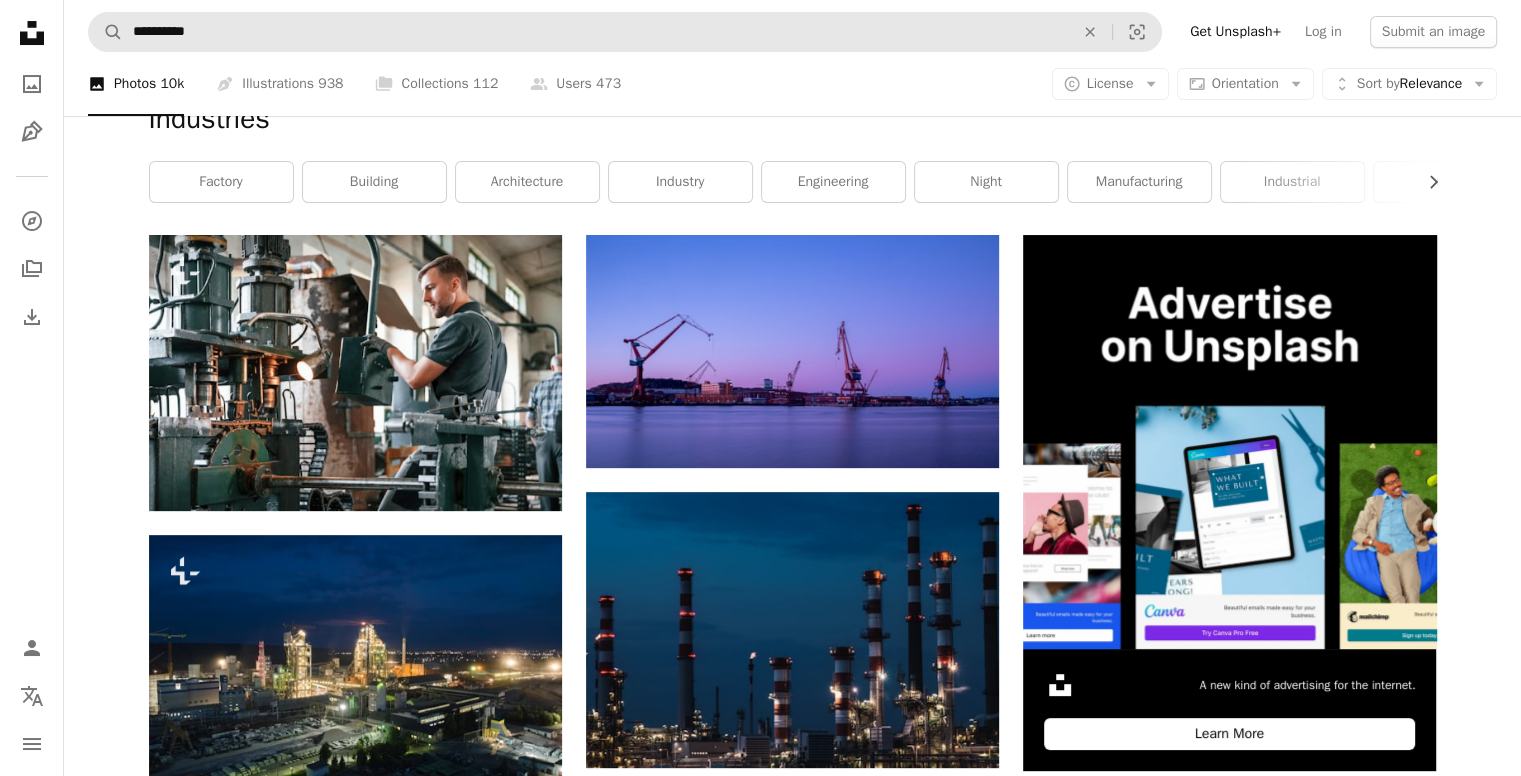 scroll, scrollTop: 0, scrollLeft: 0, axis: both 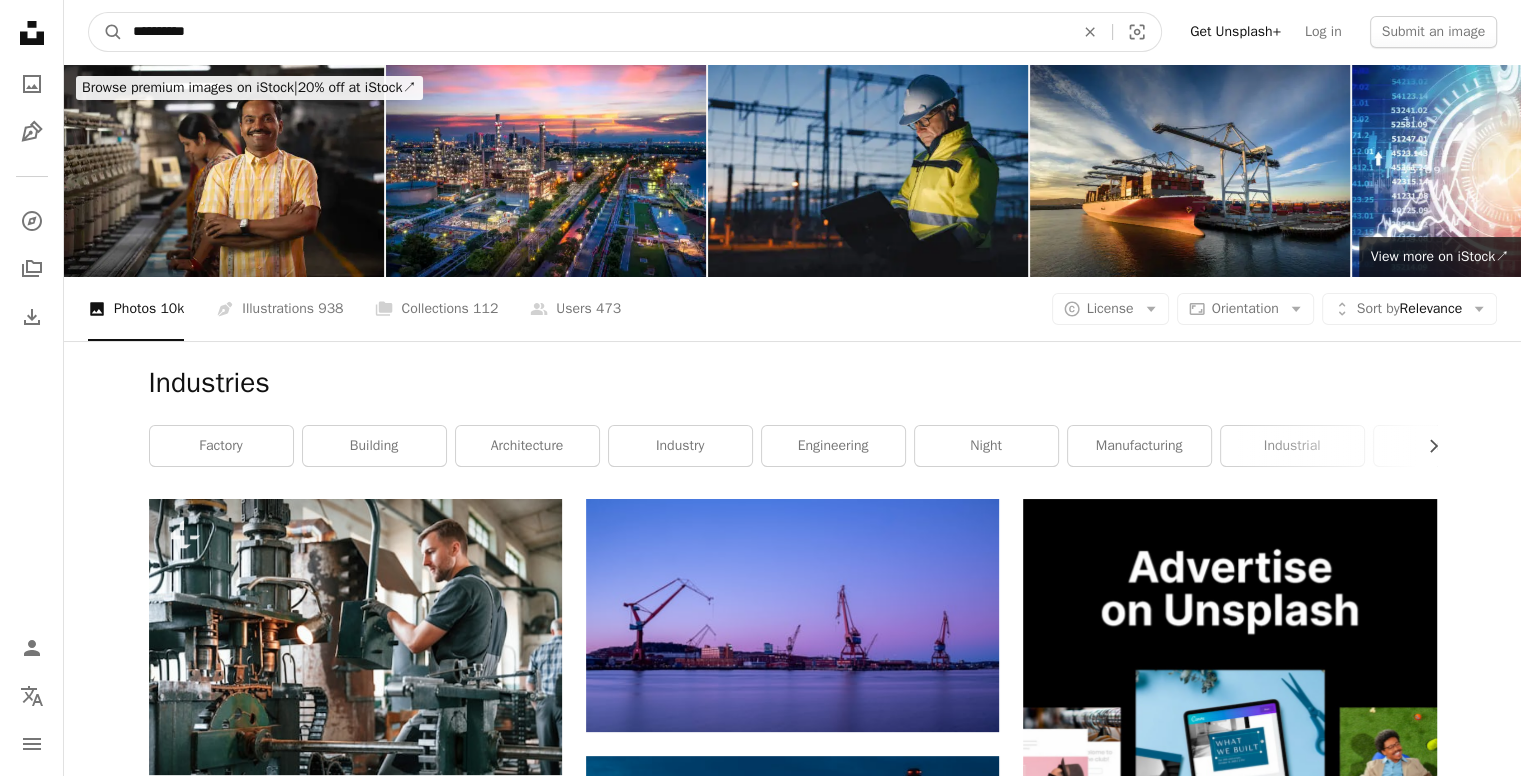 drag, startPoint x: 296, startPoint y: 33, endPoint x: 0, endPoint y: -35, distance: 303.7104 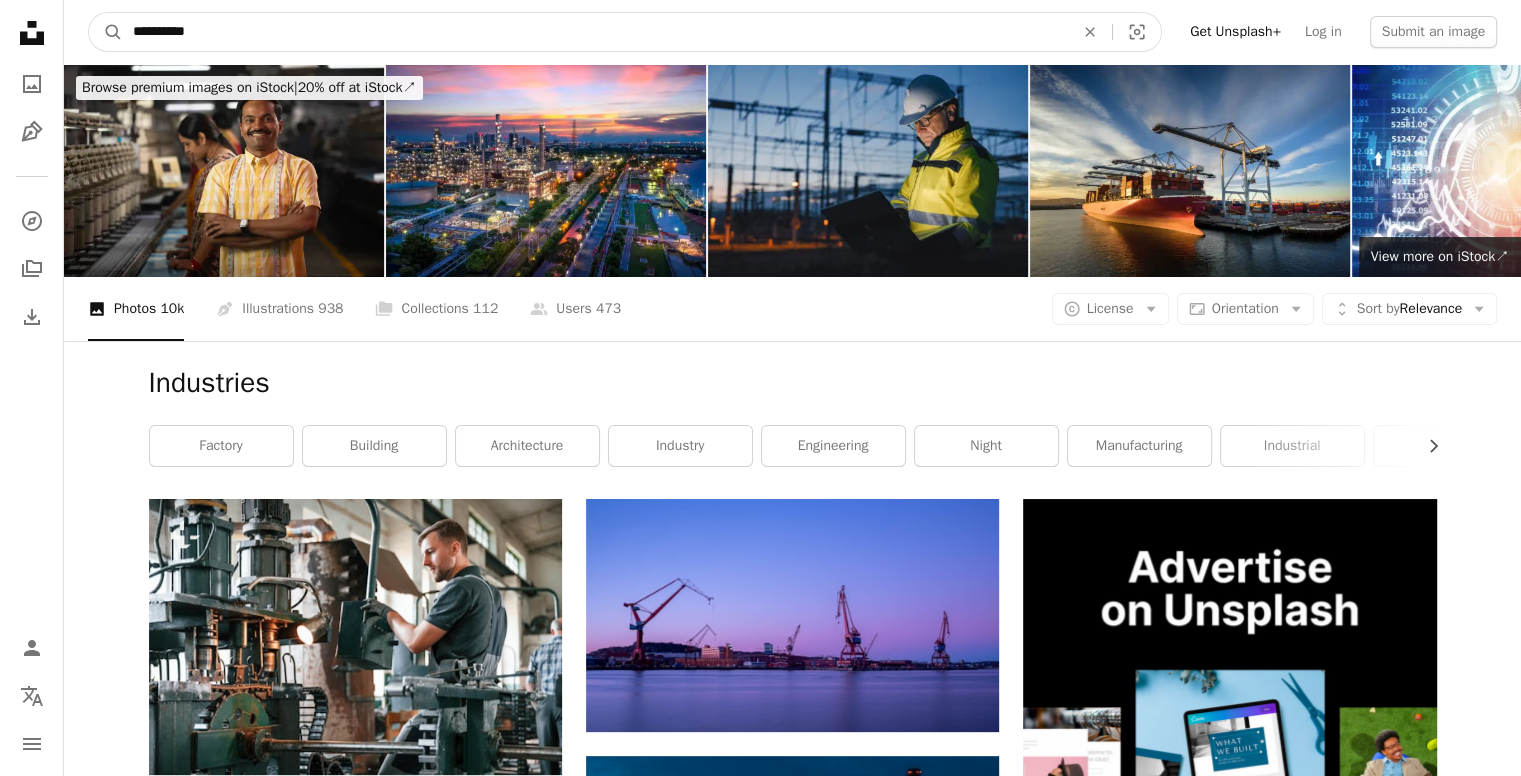 click on "**********" at bounding box center [760, 2090] 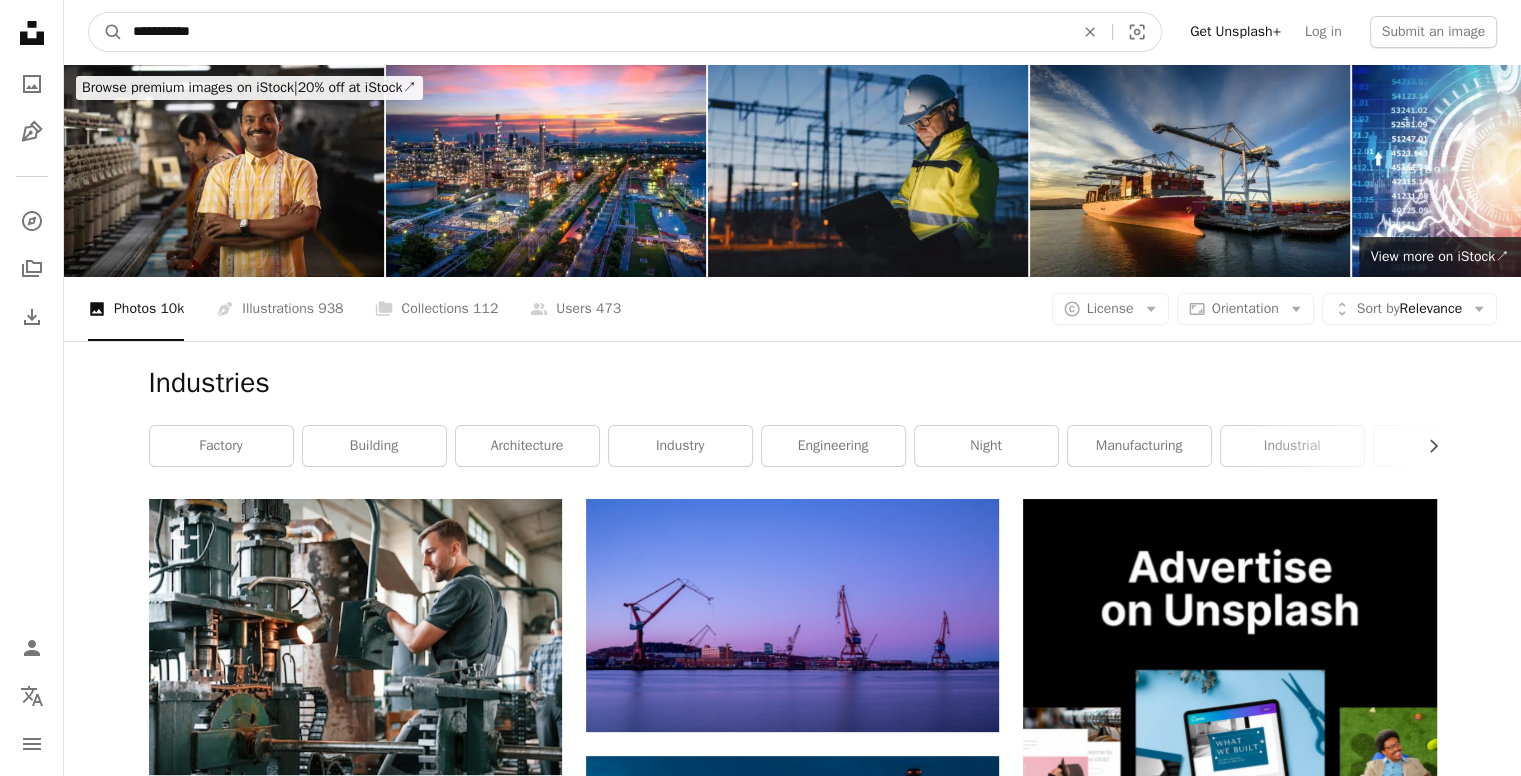 type on "**********" 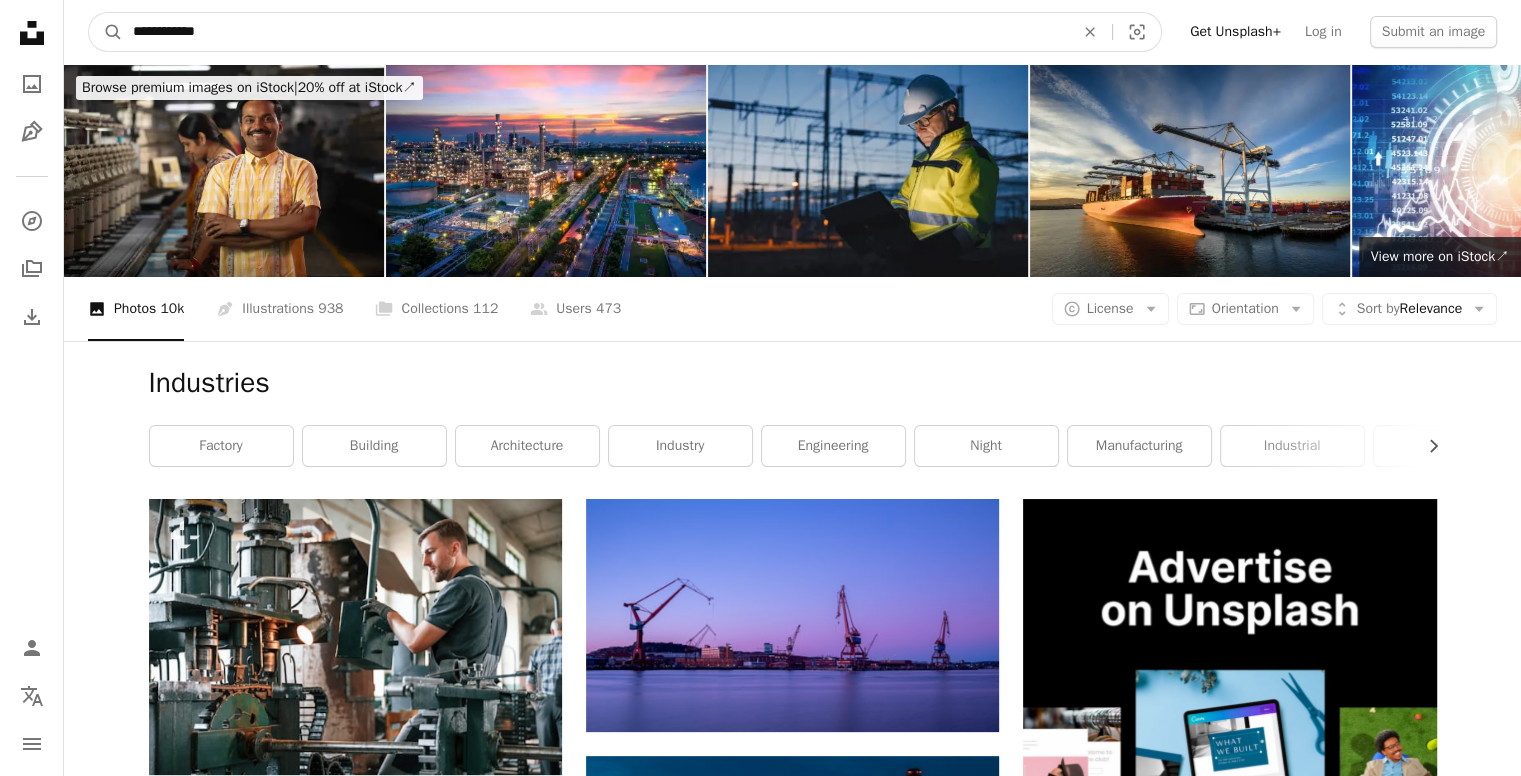 click on "A magnifying glass" at bounding box center (106, 32) 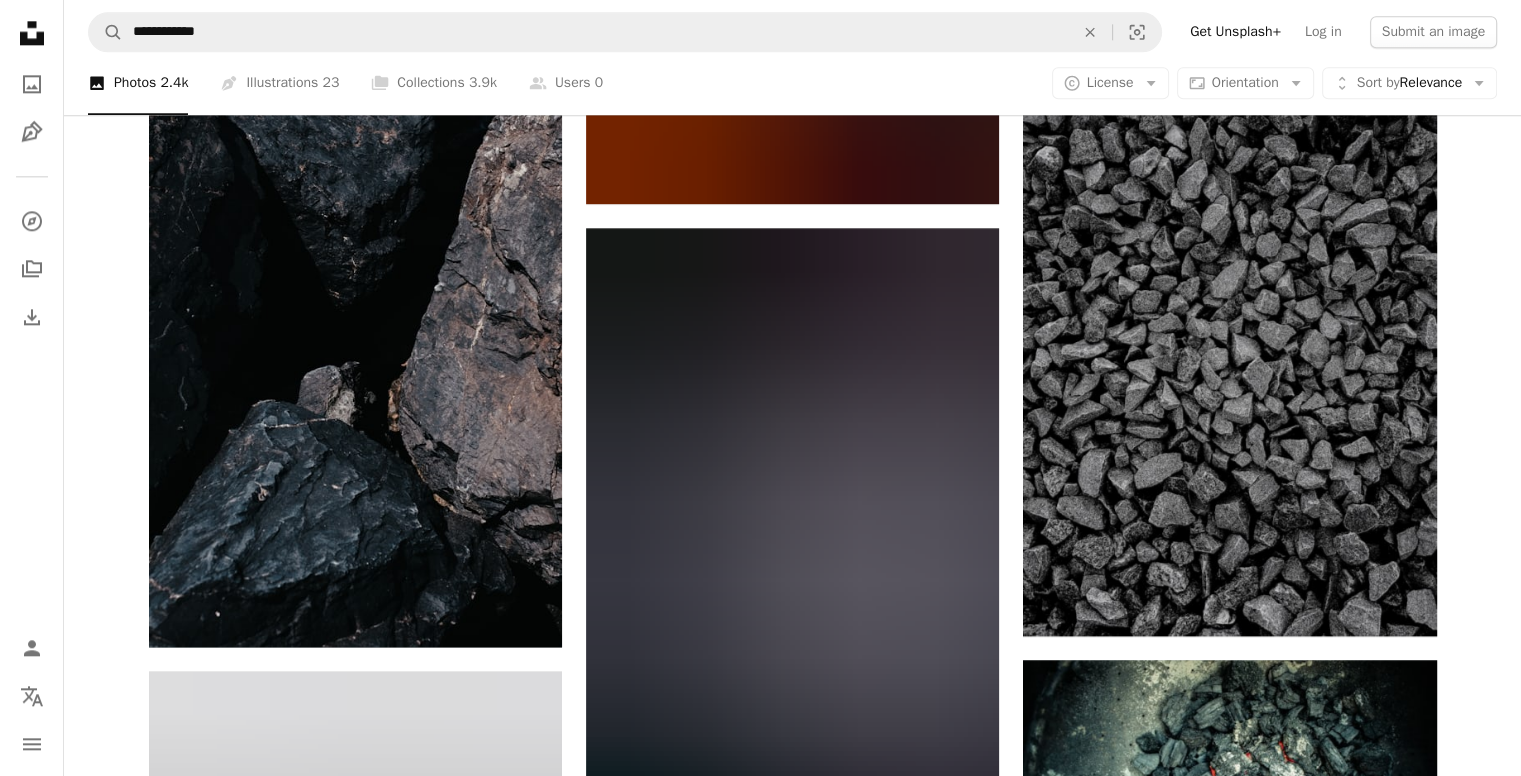 scroll, scrollTop: 2476, scrollLeft: 0, axis: vertical 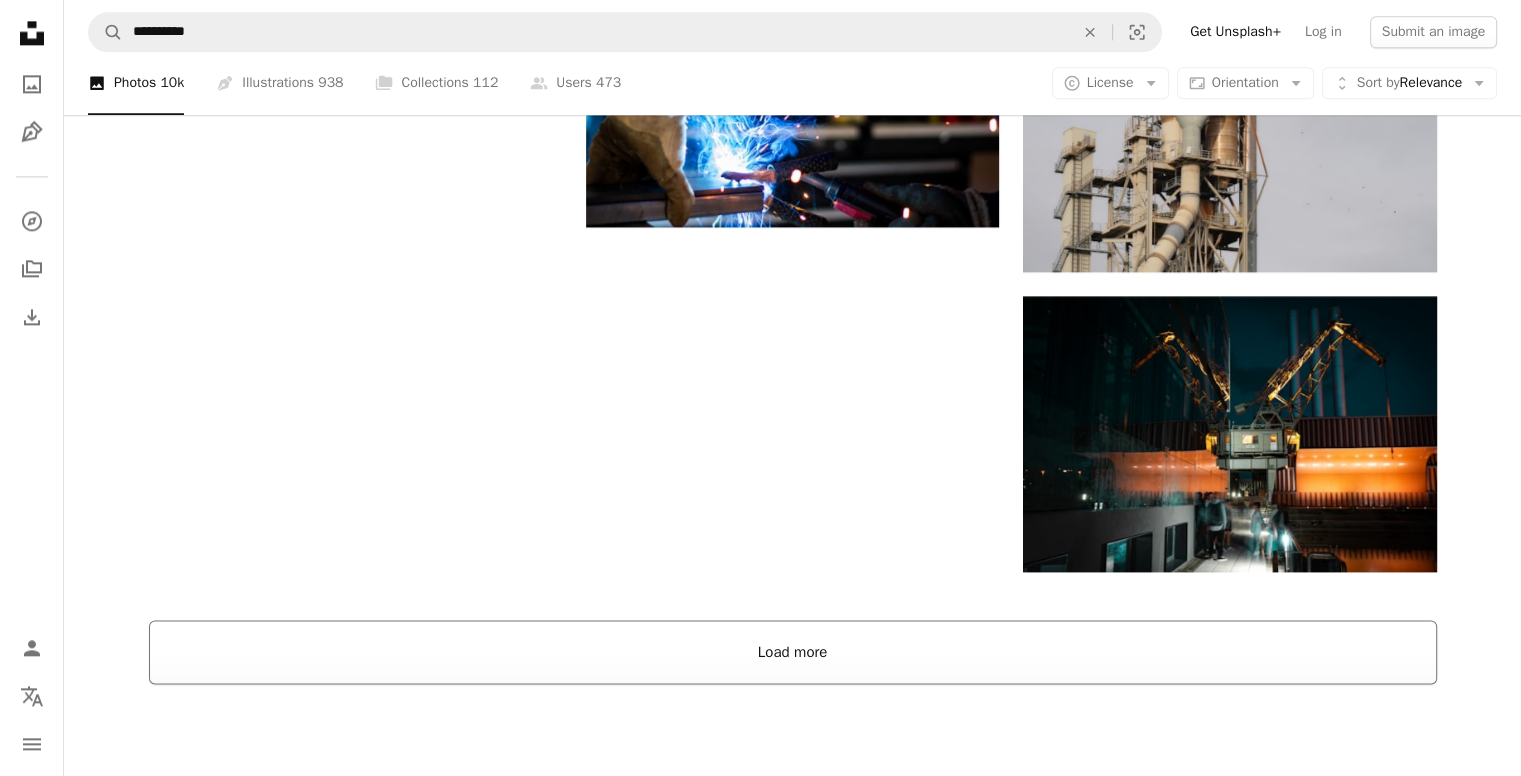click on "Load more" at bounding box center (793, 652) 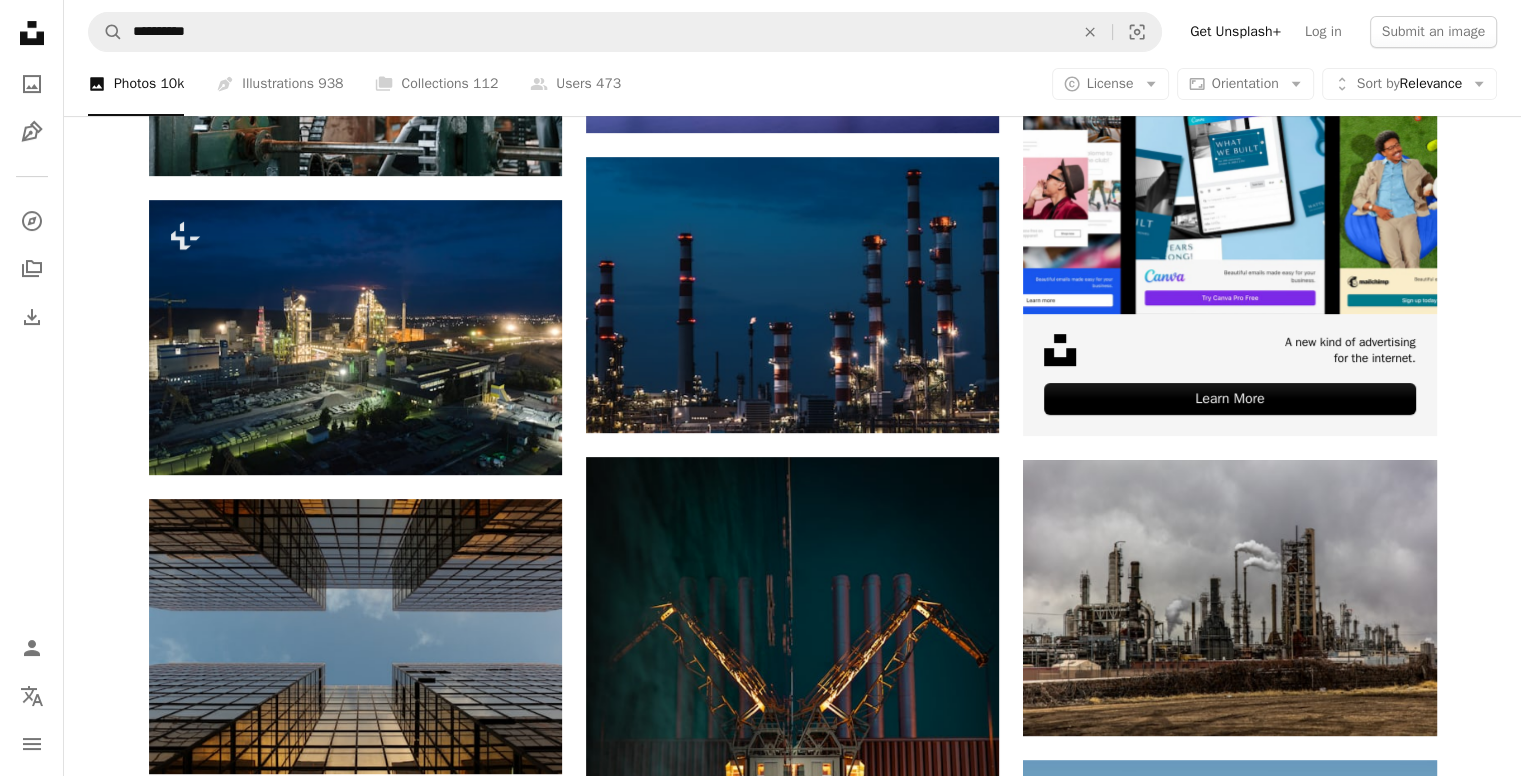 scroll, scrollTop: 600, scrollLeft: 0, axis: vertical 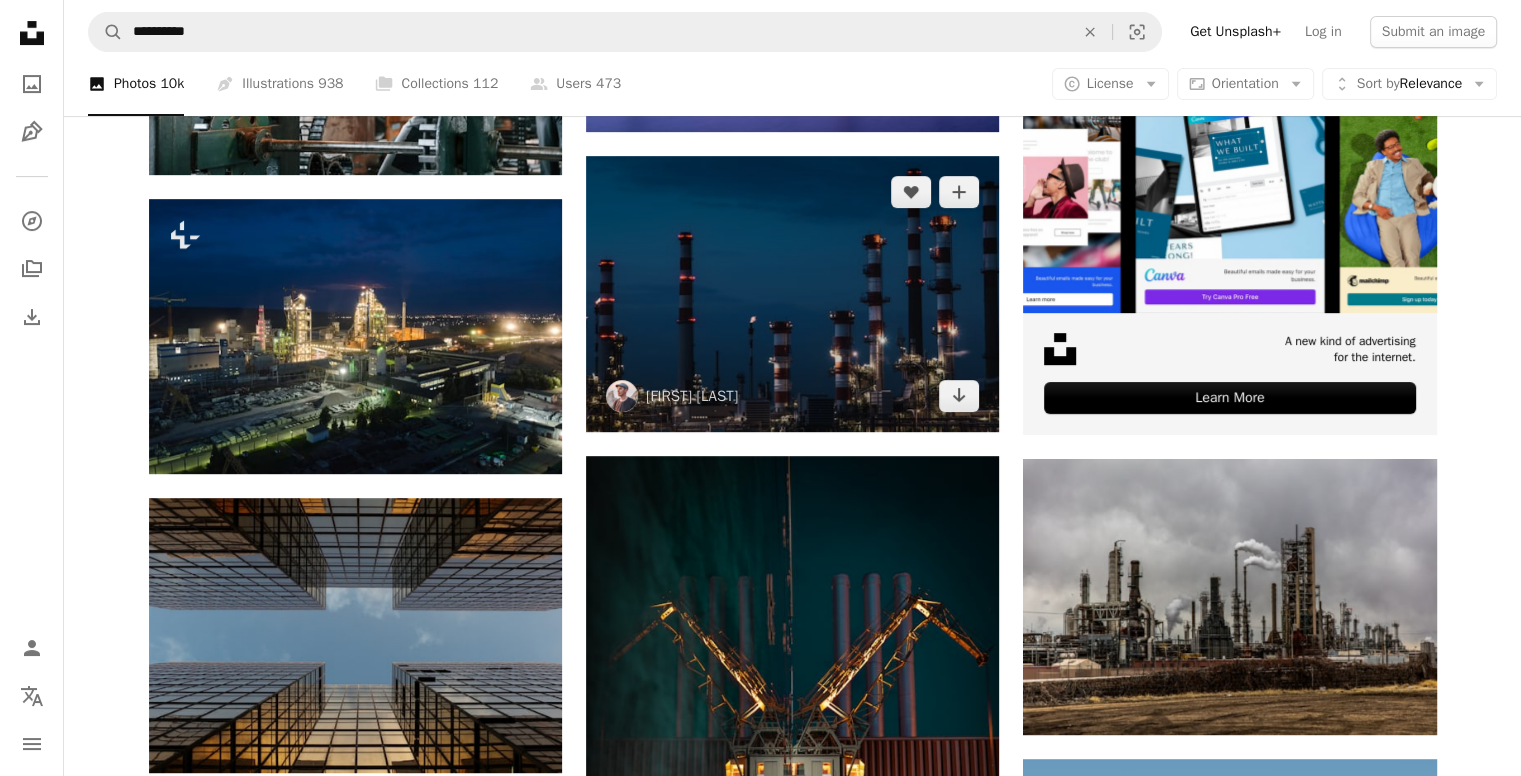 click at bounding box center (792, 294) 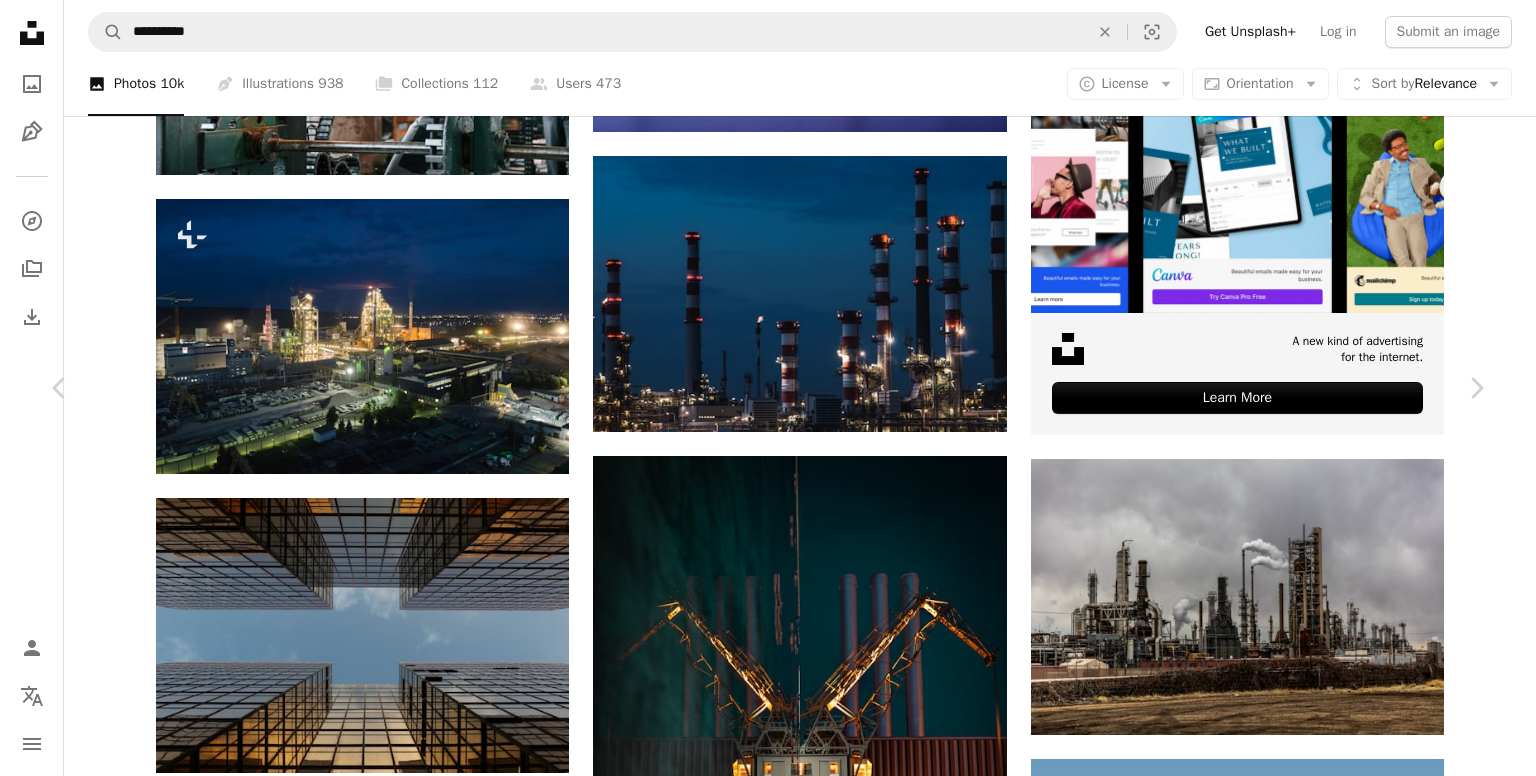 click on "Download free" at bounding box center (1287, 8803) 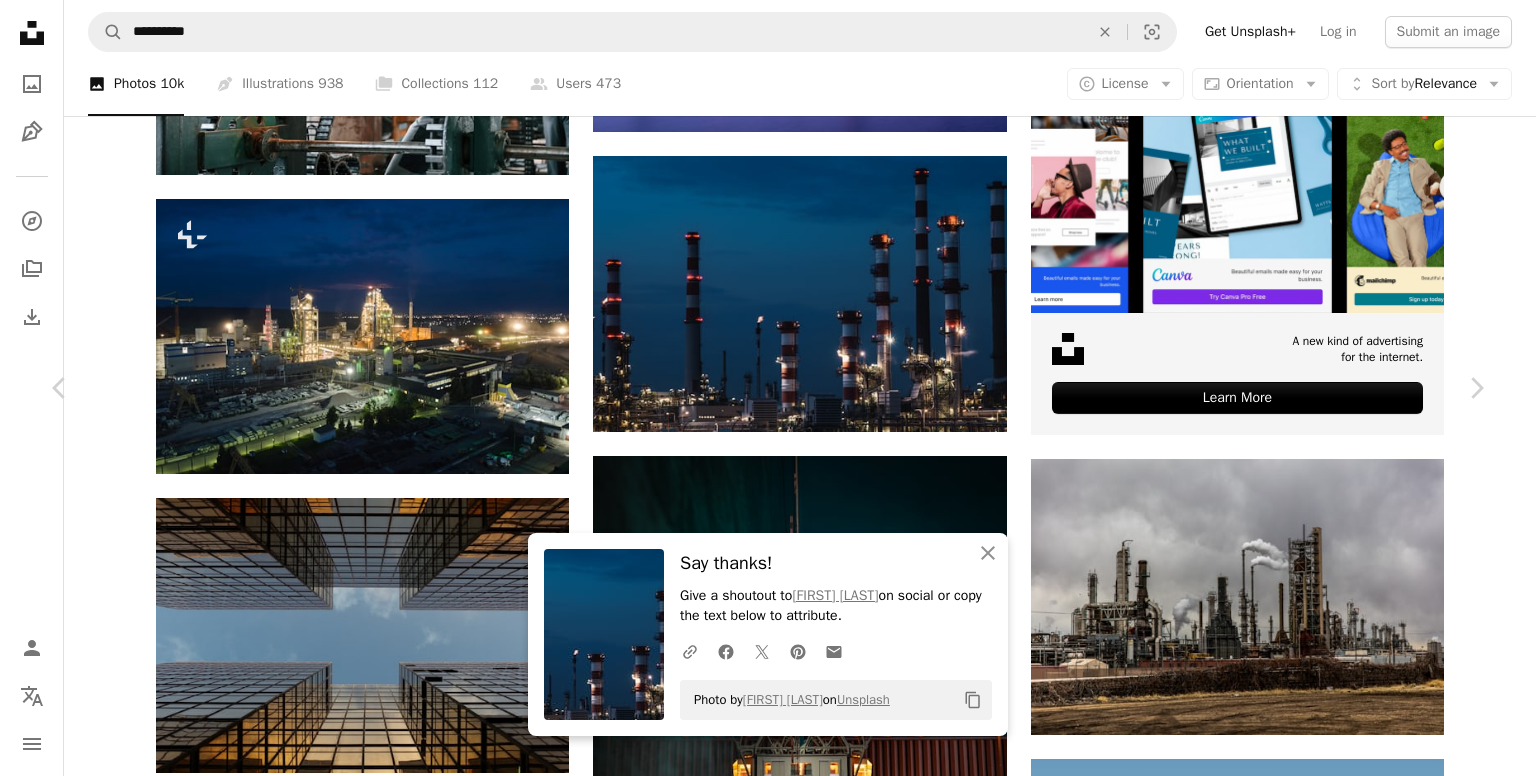 click on "An X shape Chevron left Chevron right An X shape Close Say thanks! Give a shoutout to [NAME] on social or copy the text below to attribute. A URL sharing icon (chains) Facebook icon X (formerly Twitter) icon Pinterest icon An envelope Photo by [NAME] on Unsplash
Copy content Design an engaging website with Squarespace’s creative tools. Start A Free Trial [NAME] Available for hire A checkmark inside of a circle A heart A plus sign Download free Chevron down Zoom in Views 4,518,813 Downloads 52,393 A forward-right arrow Share Info icon Info More Actions The Oil Refinery Factory. A map marker [COUNTRY] Calendar outlined Published on April 27, 2020 Camera NIKON CORPORATION, NIKON D750 Safety Free to use under the Unsplash License business dark money plant night energy factory industry industrial oil production fuel twilight refinery tube tubes building architecture grey environment Free images Browse premium related images on iStock | Save 20% with code UNSPLASH20 View more on iStock ↗ Related images A heart A plus sign Road Ahead Arrow pointing down A heart A plus sign A heart" at bounding box center [768, 9144] 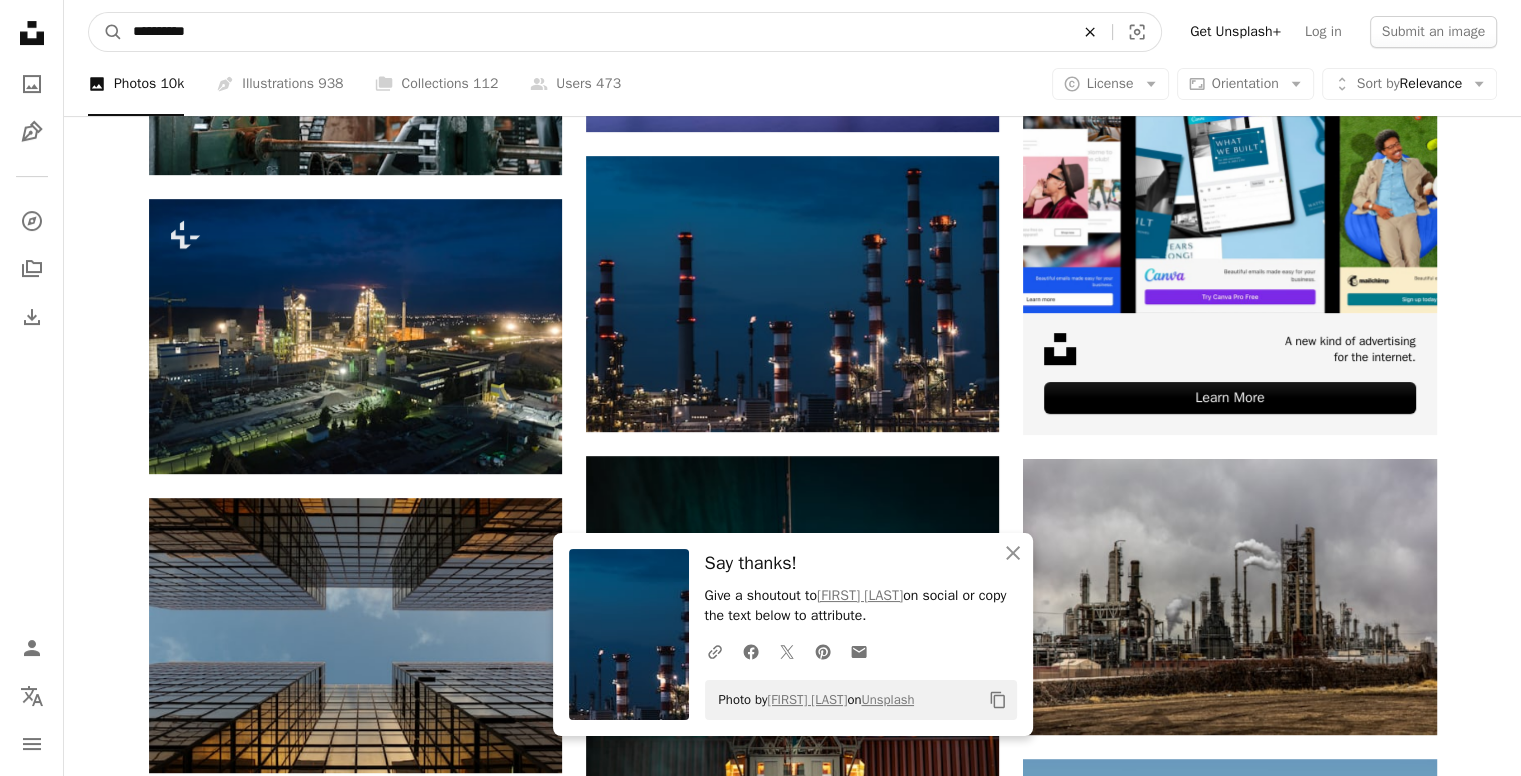 click on "An X shape" 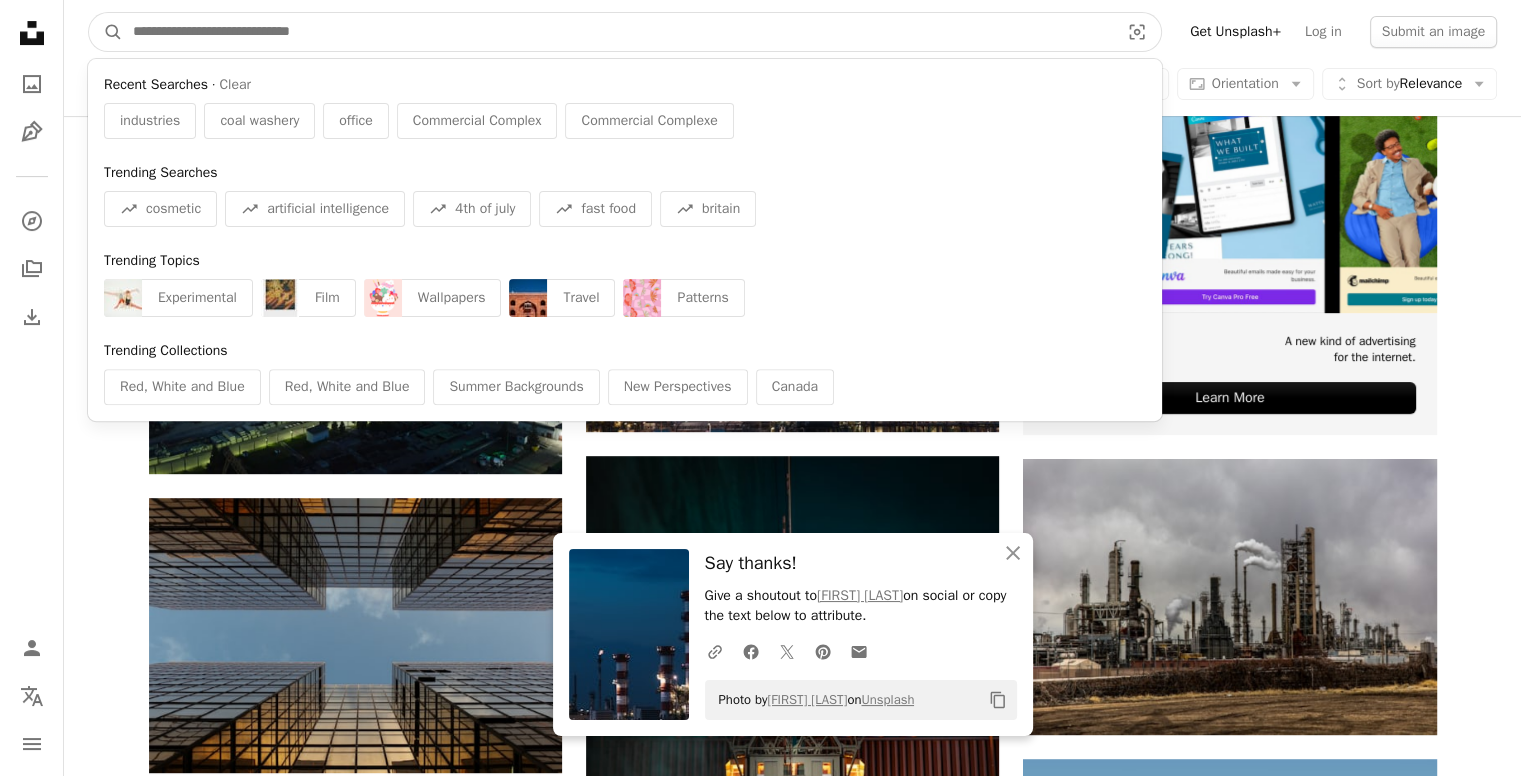 click at bounding box center [618, 32] 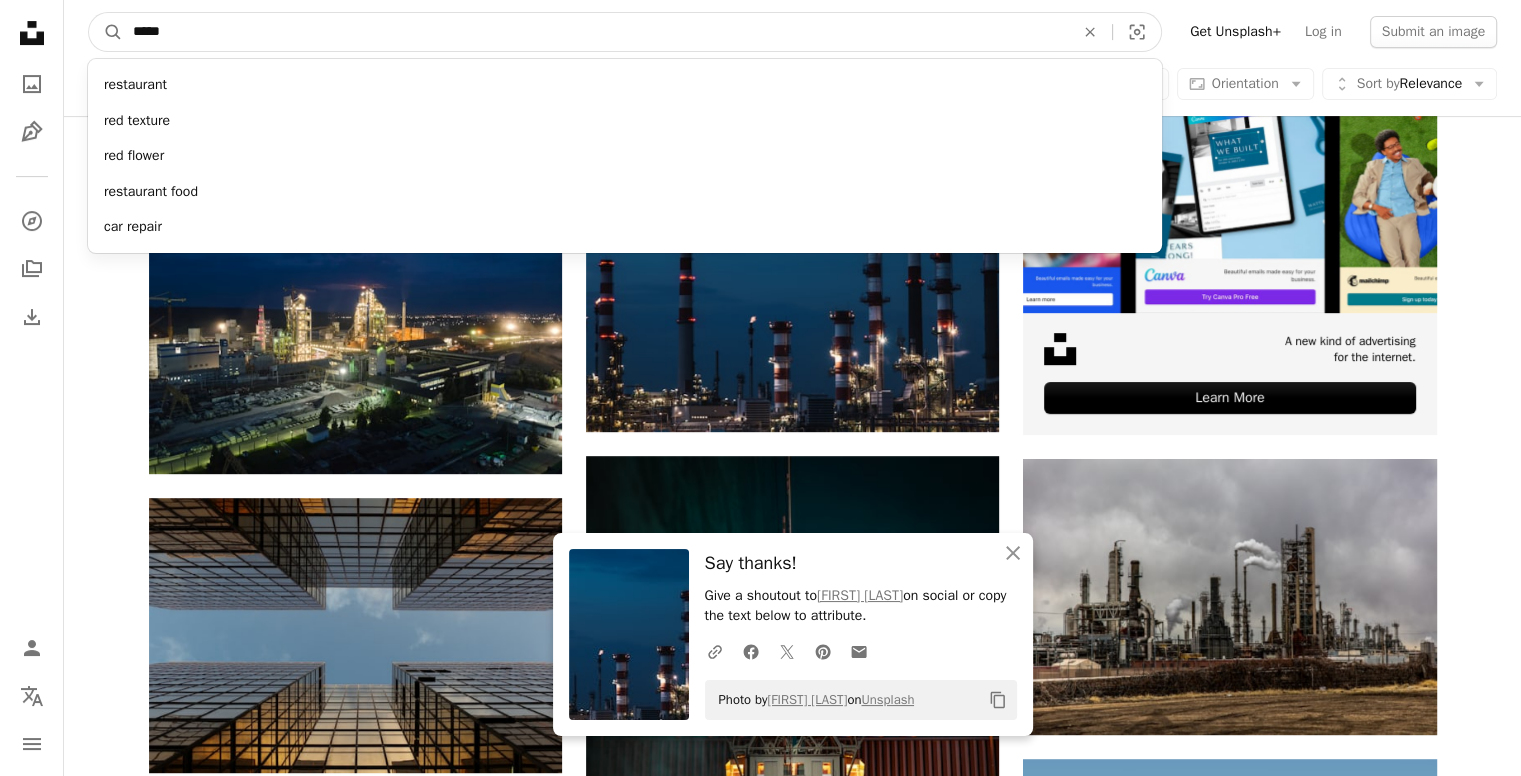 type on "******" 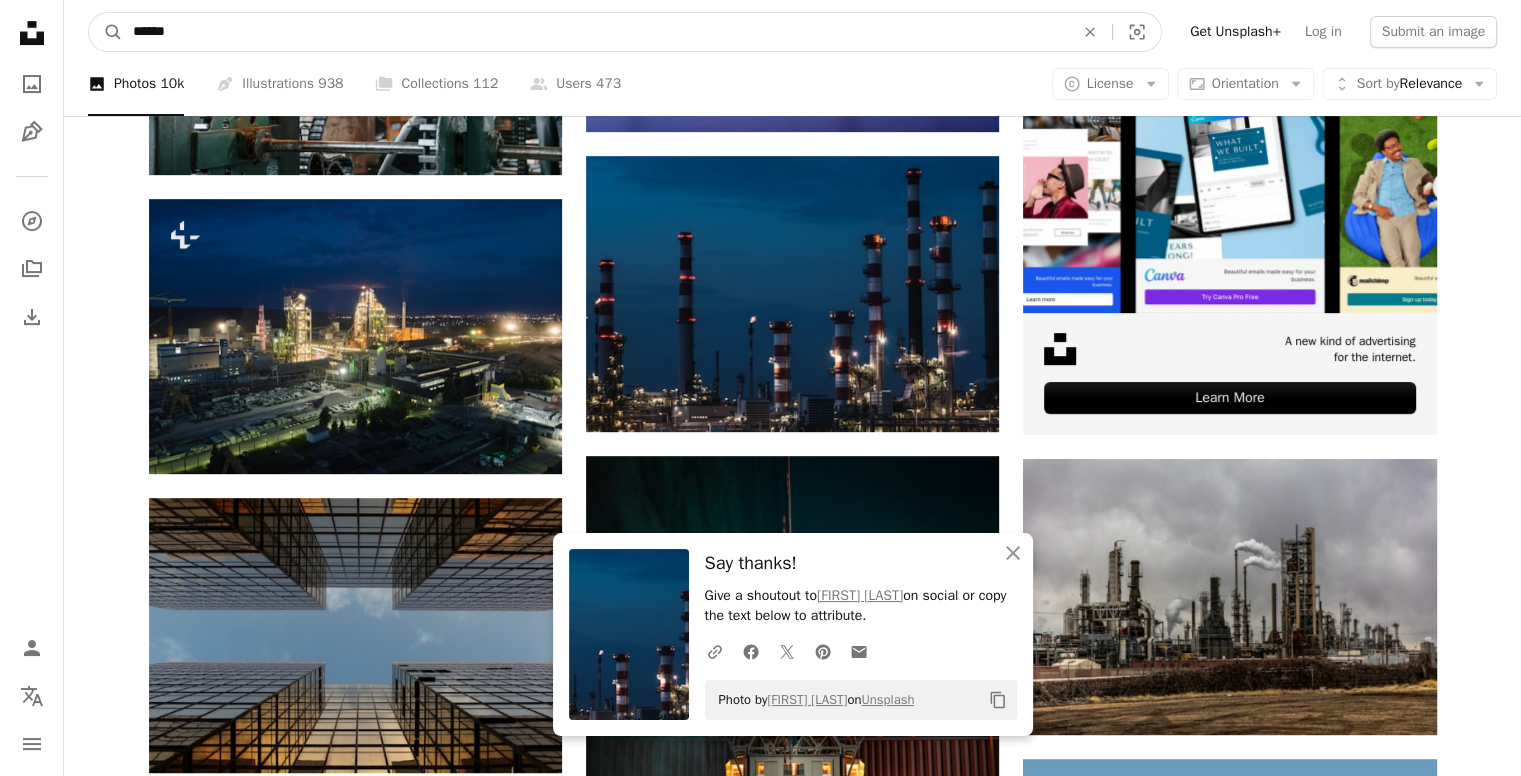 click on "A magnifying glass" at bounding box center (106, 32) 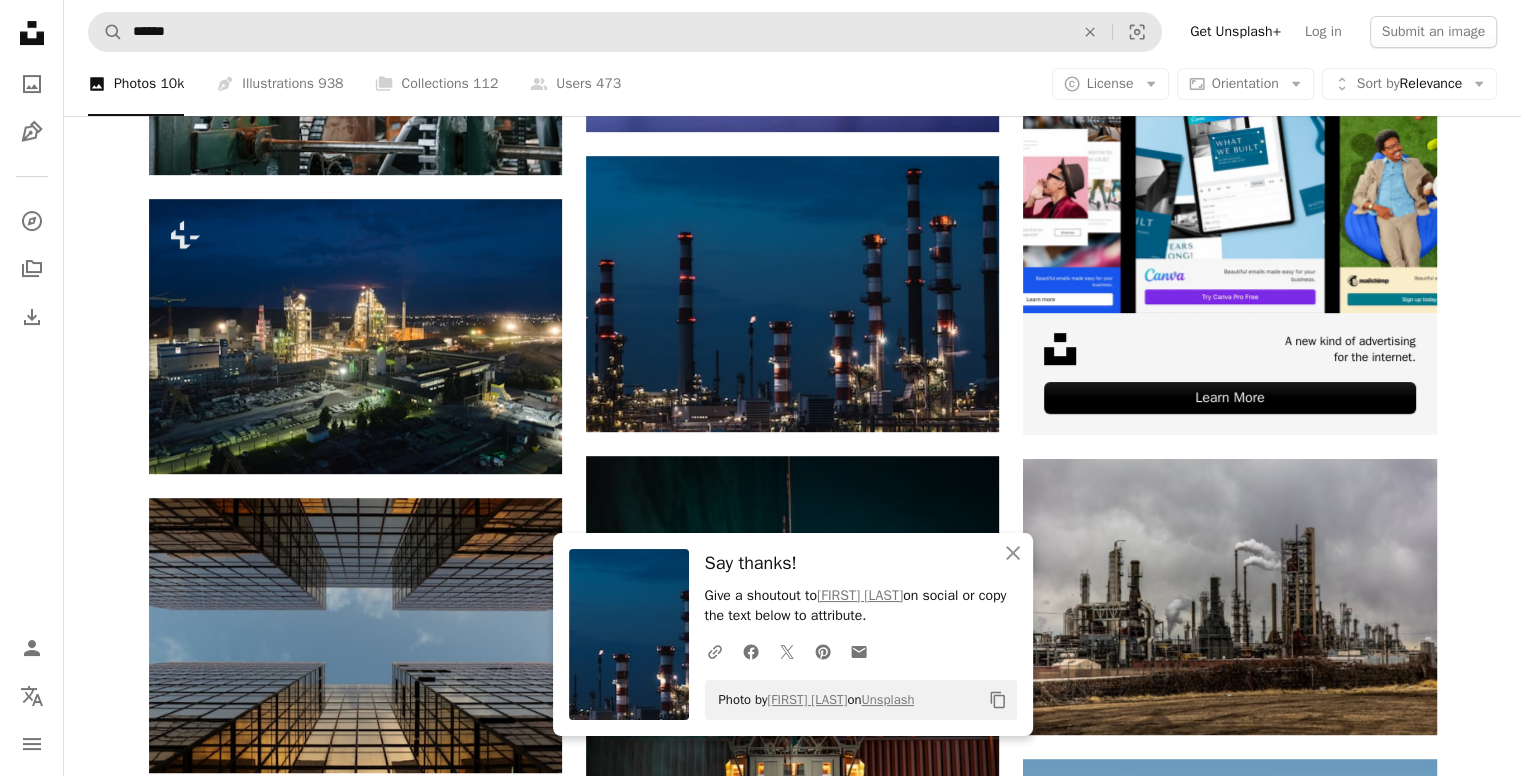 scroll, scrollTop: 0, scrollLeft: 0, axis: both 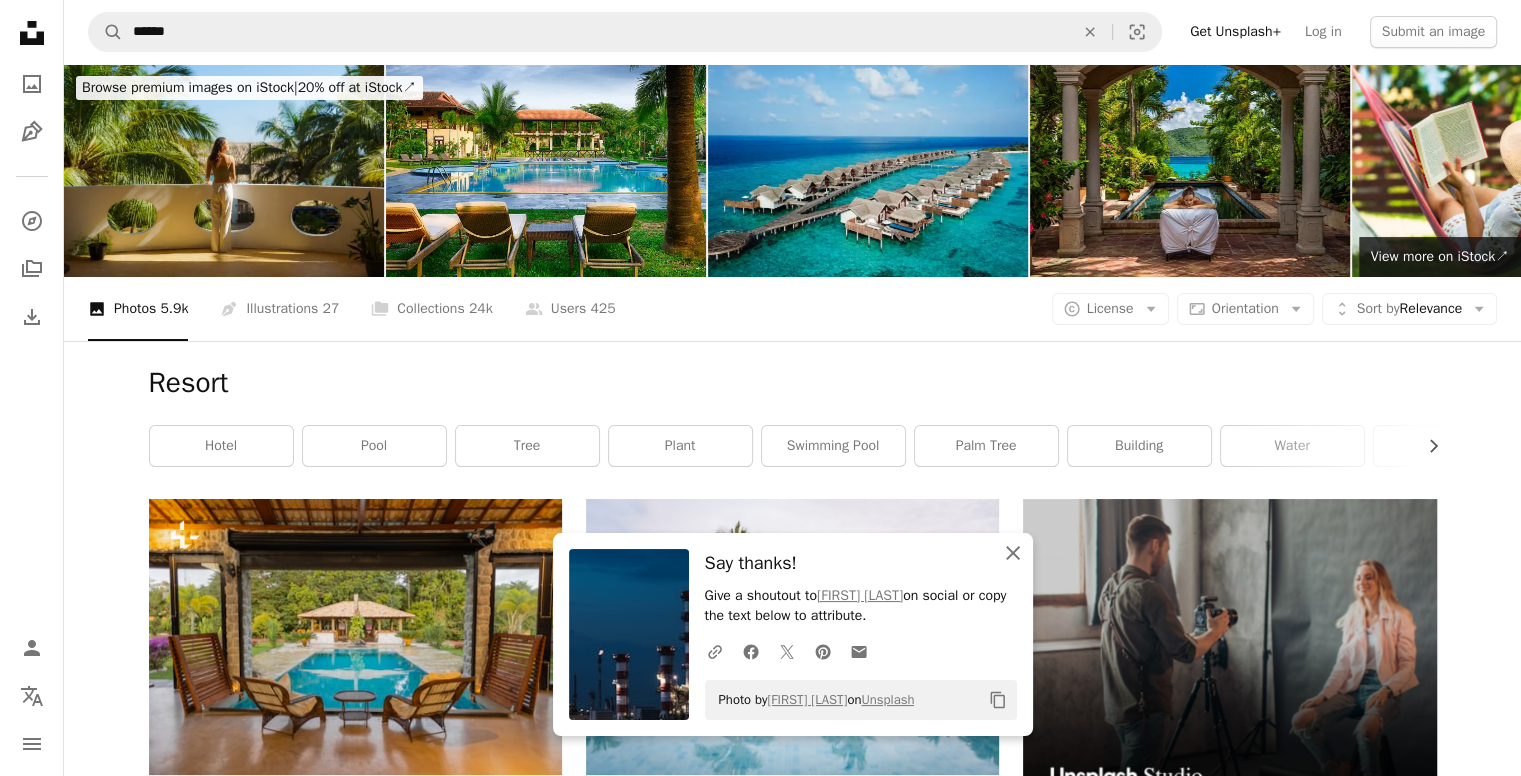 click on "An X shape" 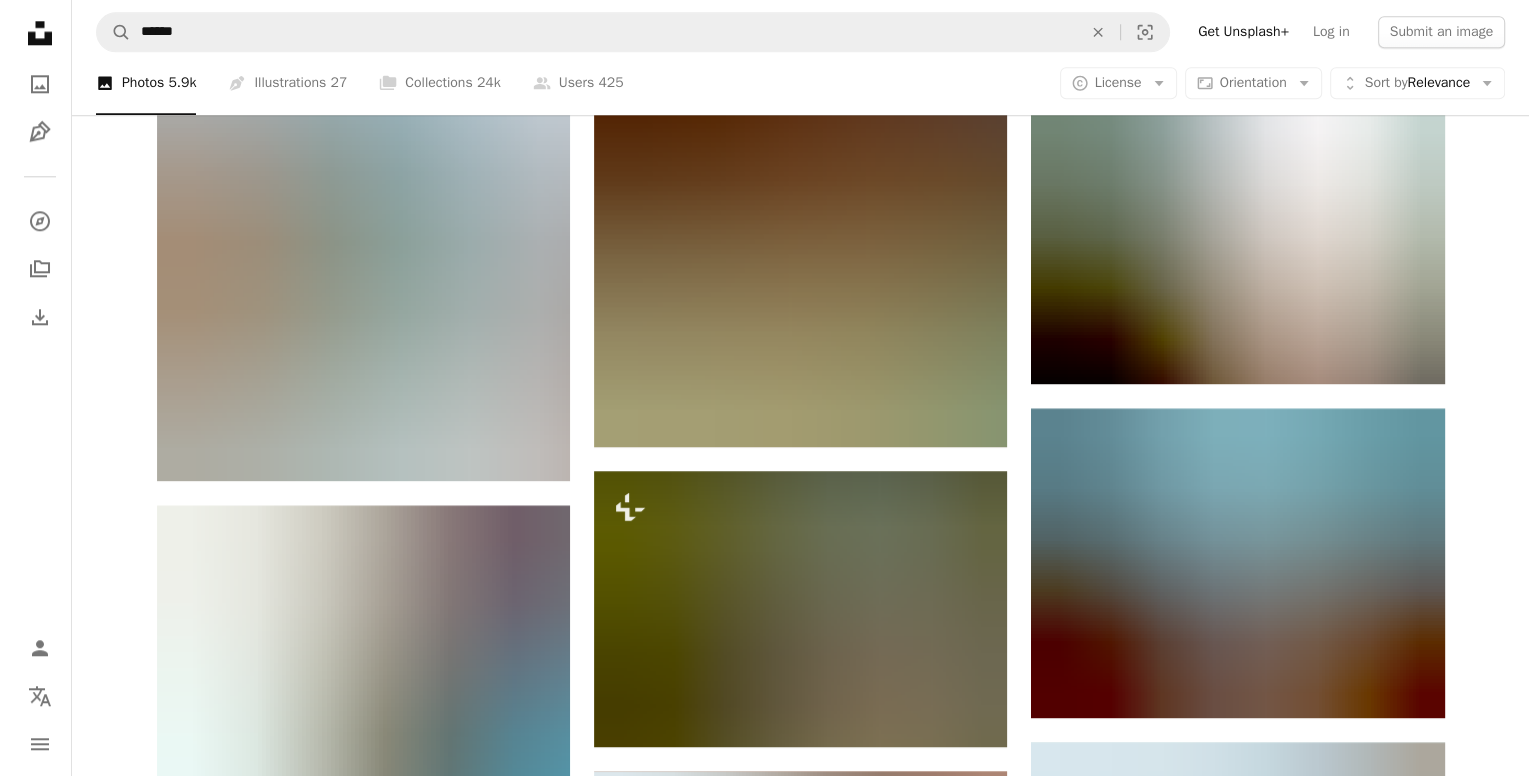 scroll, scrollTop: 2205, scrollLeft: 0, axis: vertical 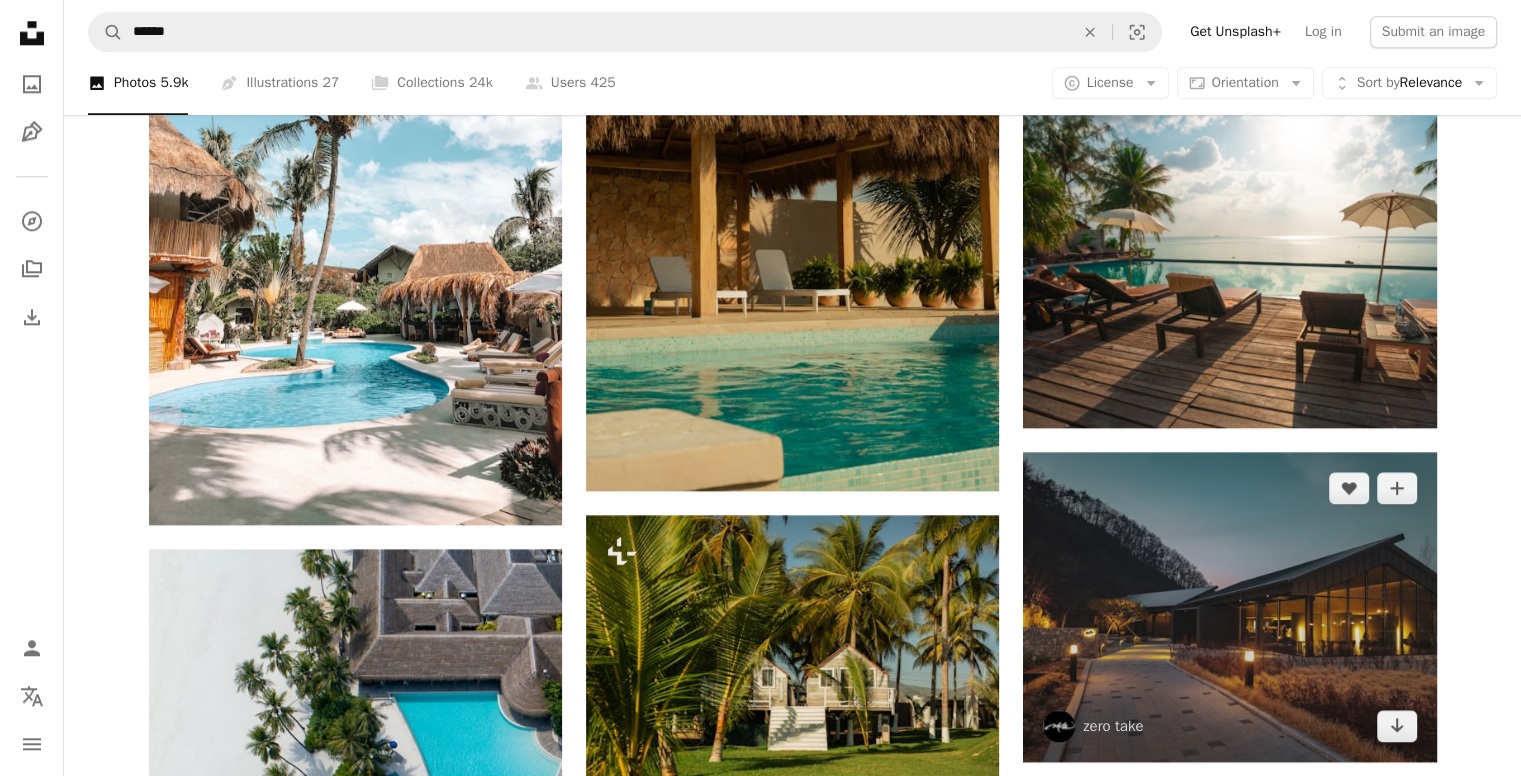 click at bounding box center (1229, 607) 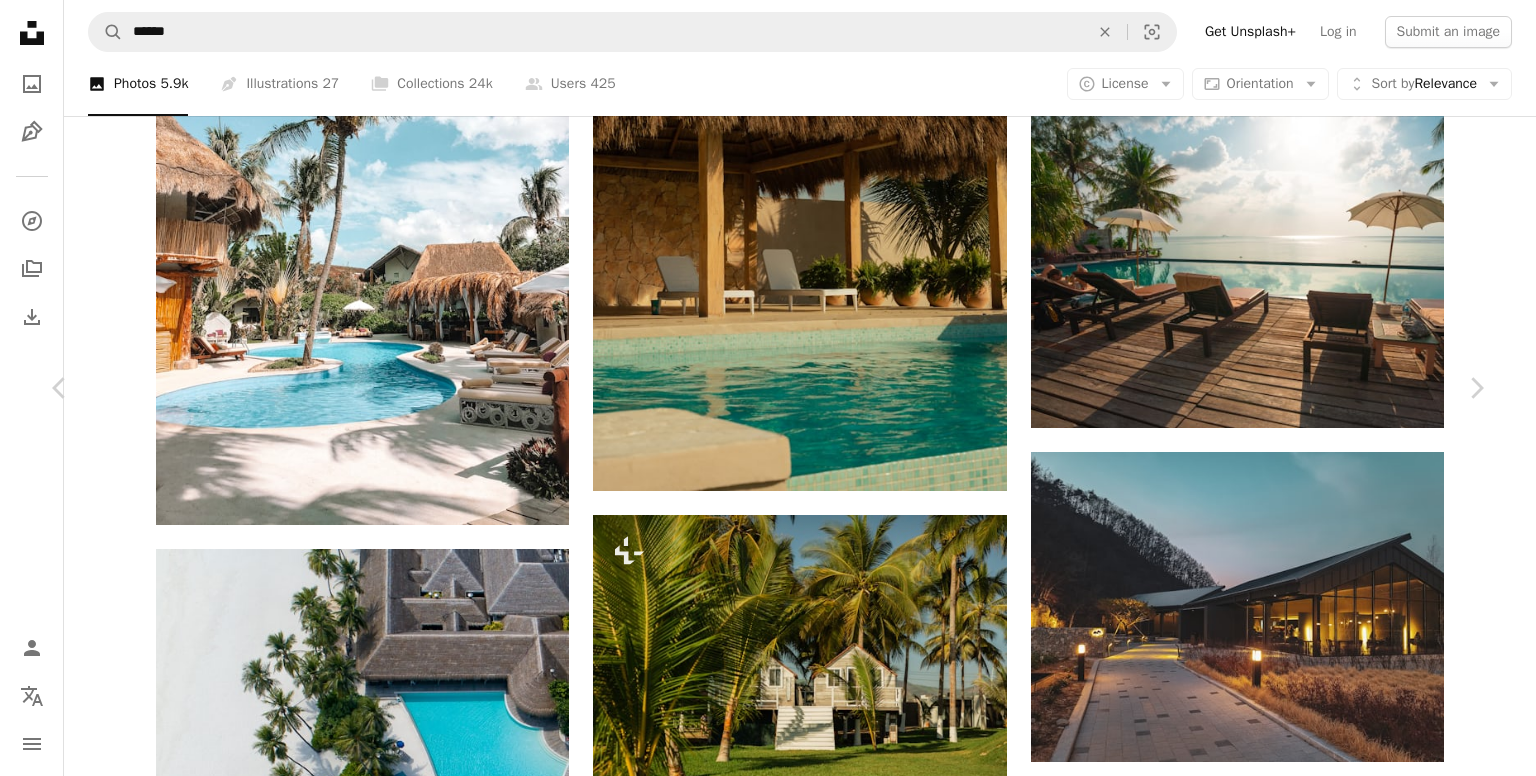 click on "Download free" at bounding box center (1287, 5474) 